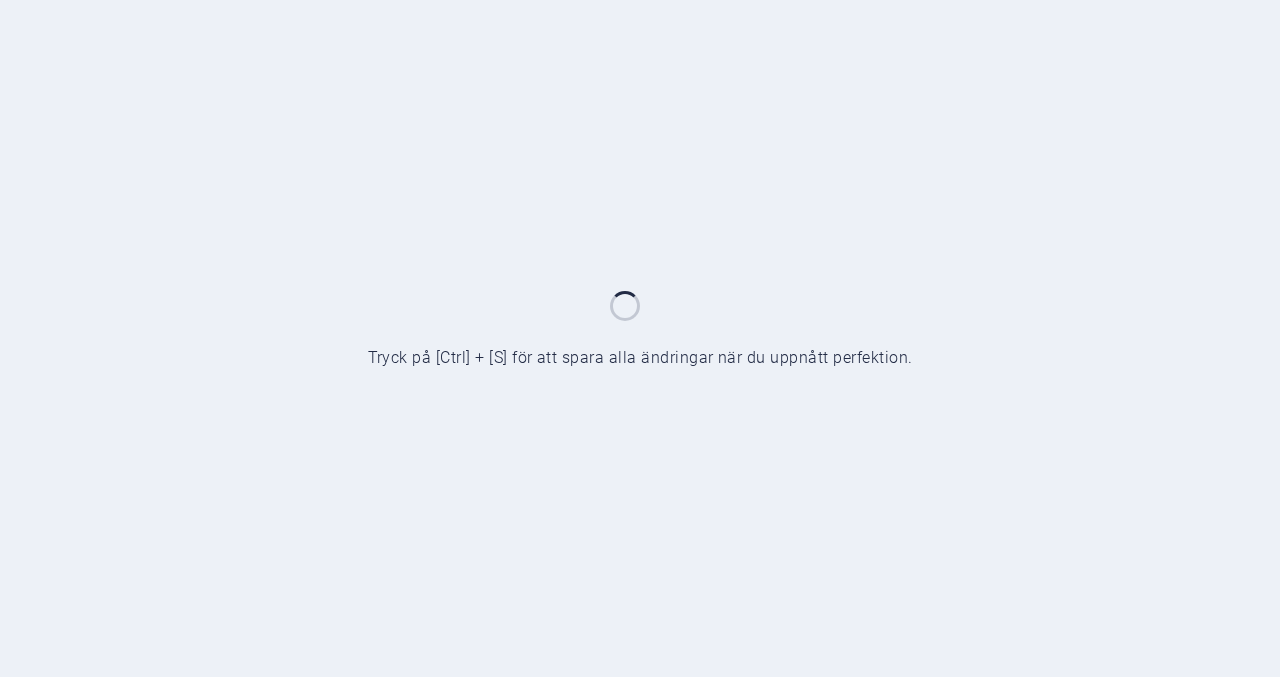scroll, scrollTop: 0, scrollLeft: 0, axis: both 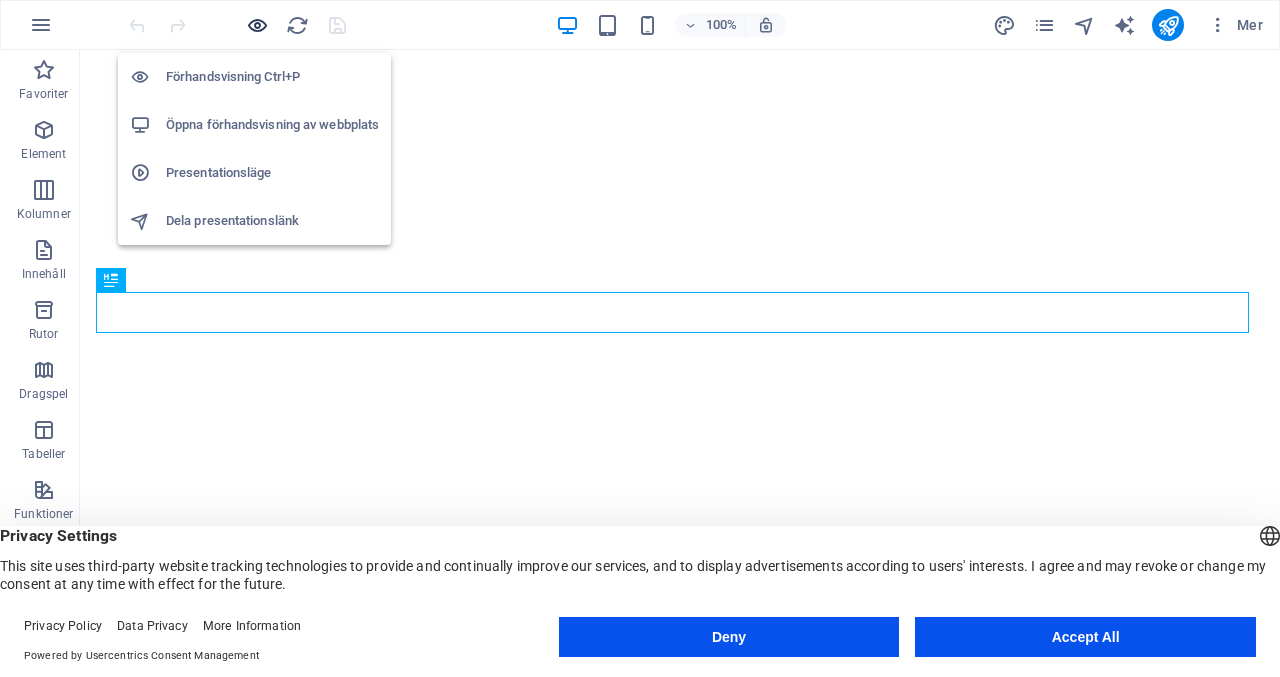 click at bounding box center (257, 25) 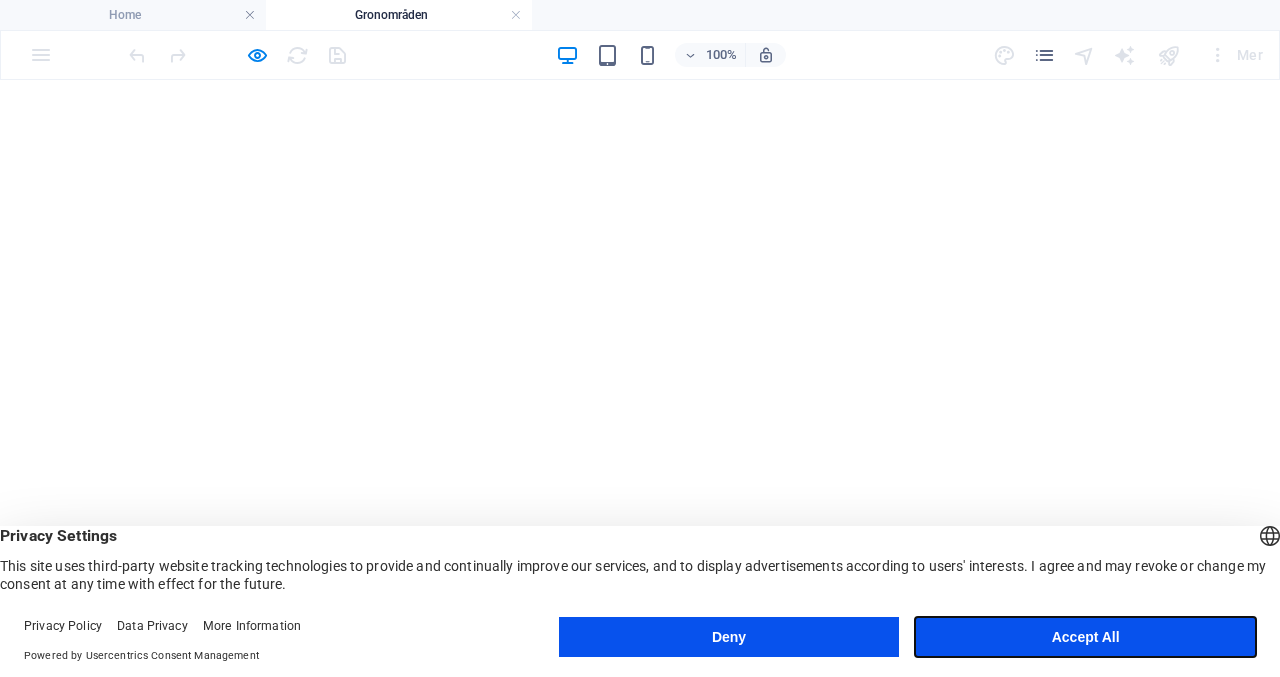 click on "Accept All" at bounding box center (1085, 637) 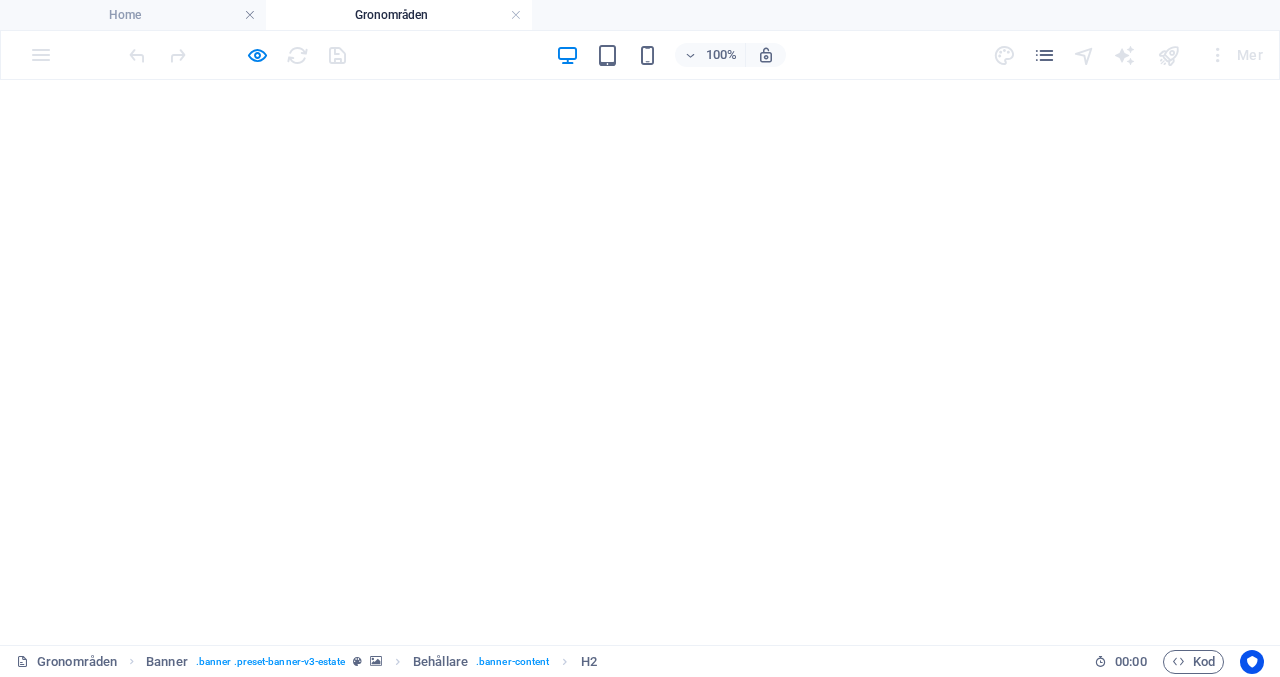 scroll, scrollTop: 0, scrollLeft: 0, axis: both 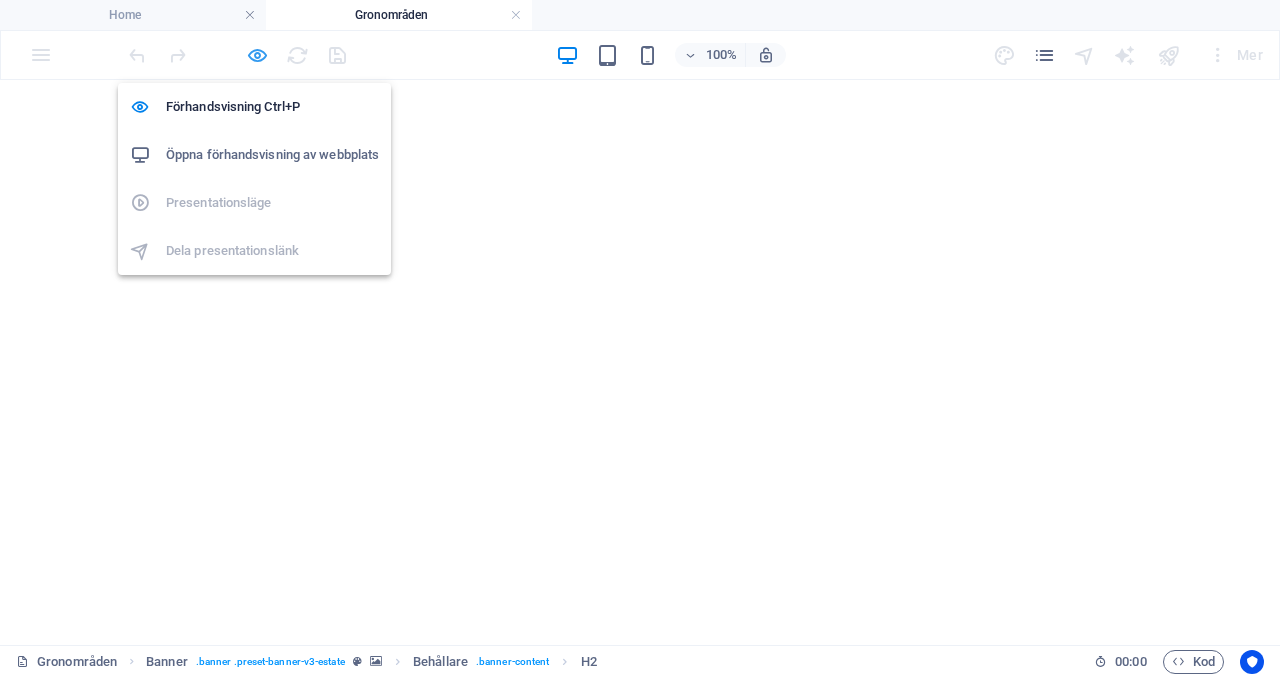 click at bounding box center (257, 55) 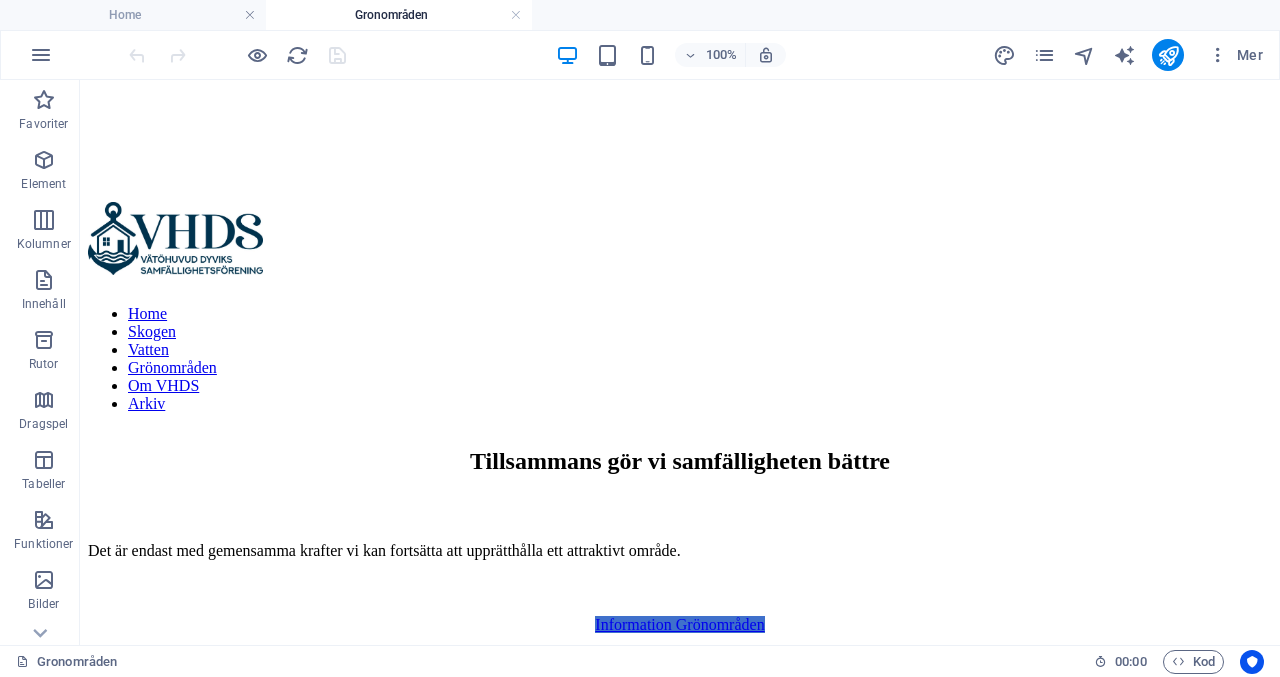 scroll, scrollTop: 658, scrollLeft: 0, axis: vertical 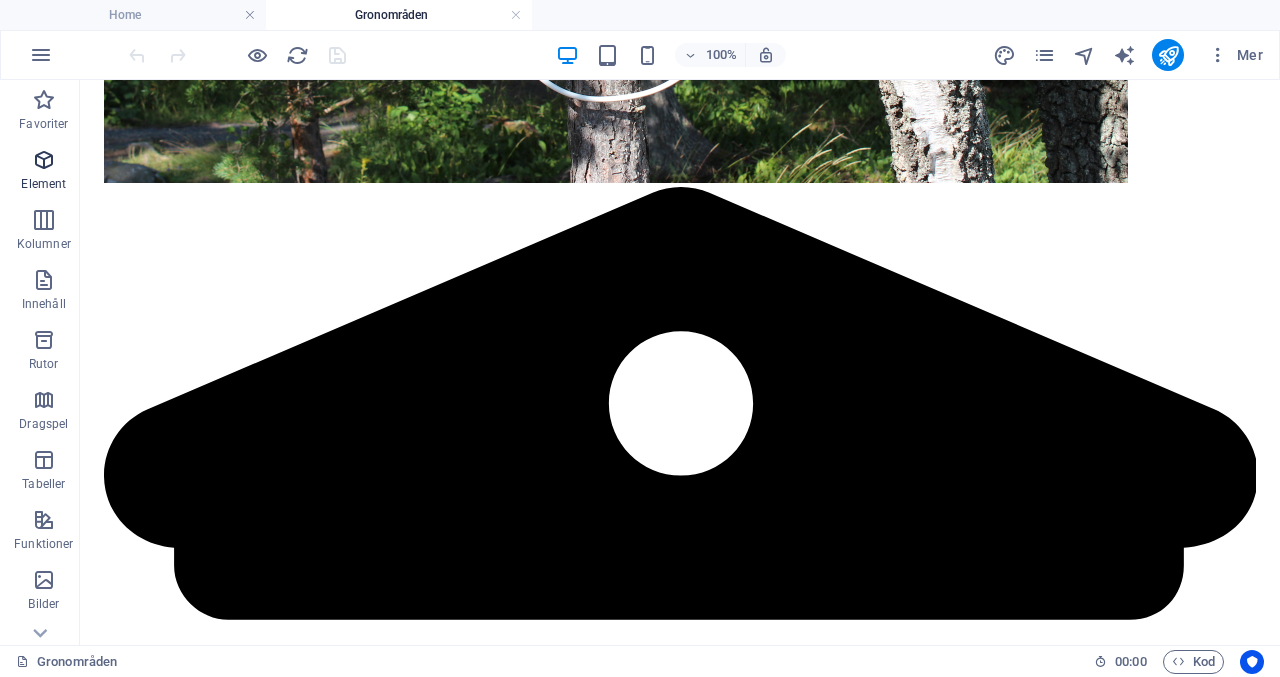 click at bounding box center (44, 160) 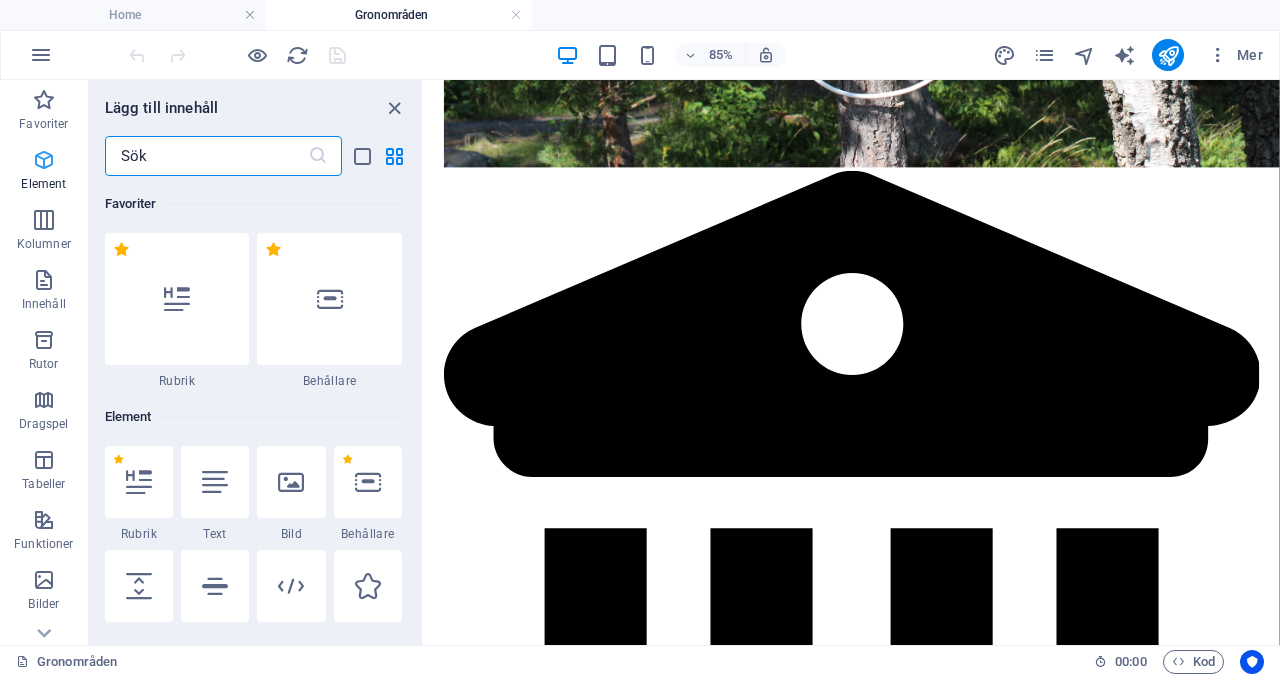 scroll, scrollTop: 1594, scrollLeft: 0, axis: vertical 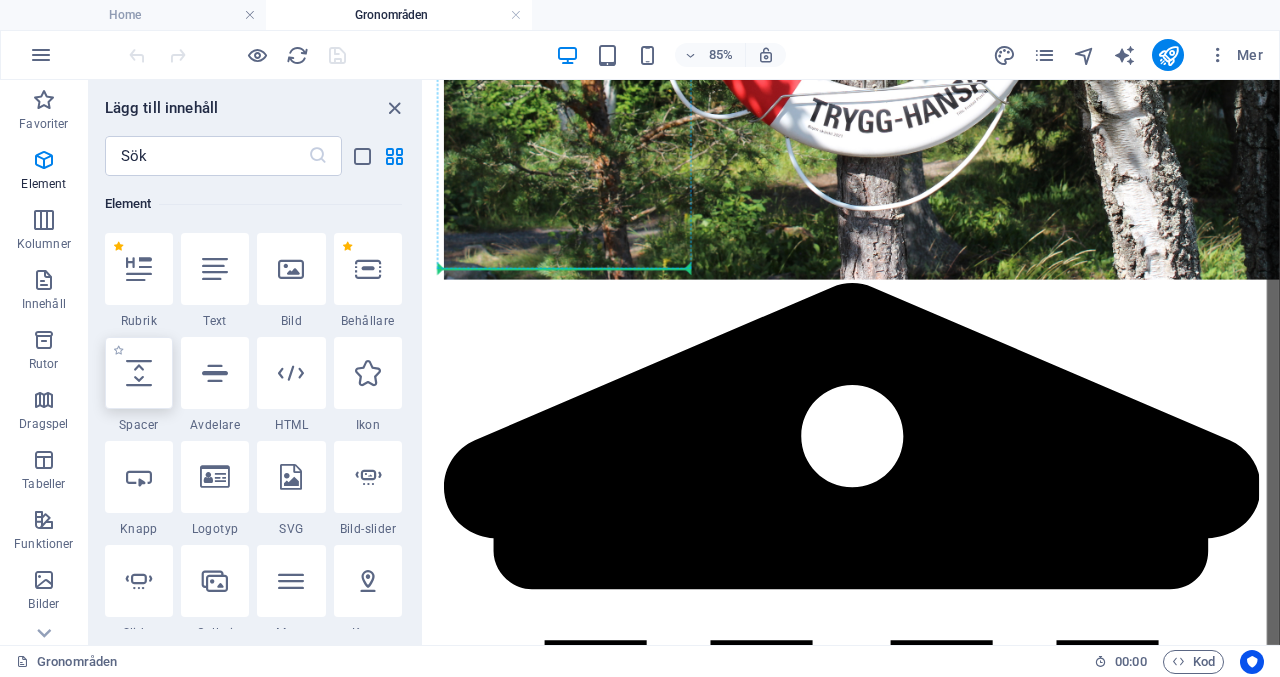 select on "px" 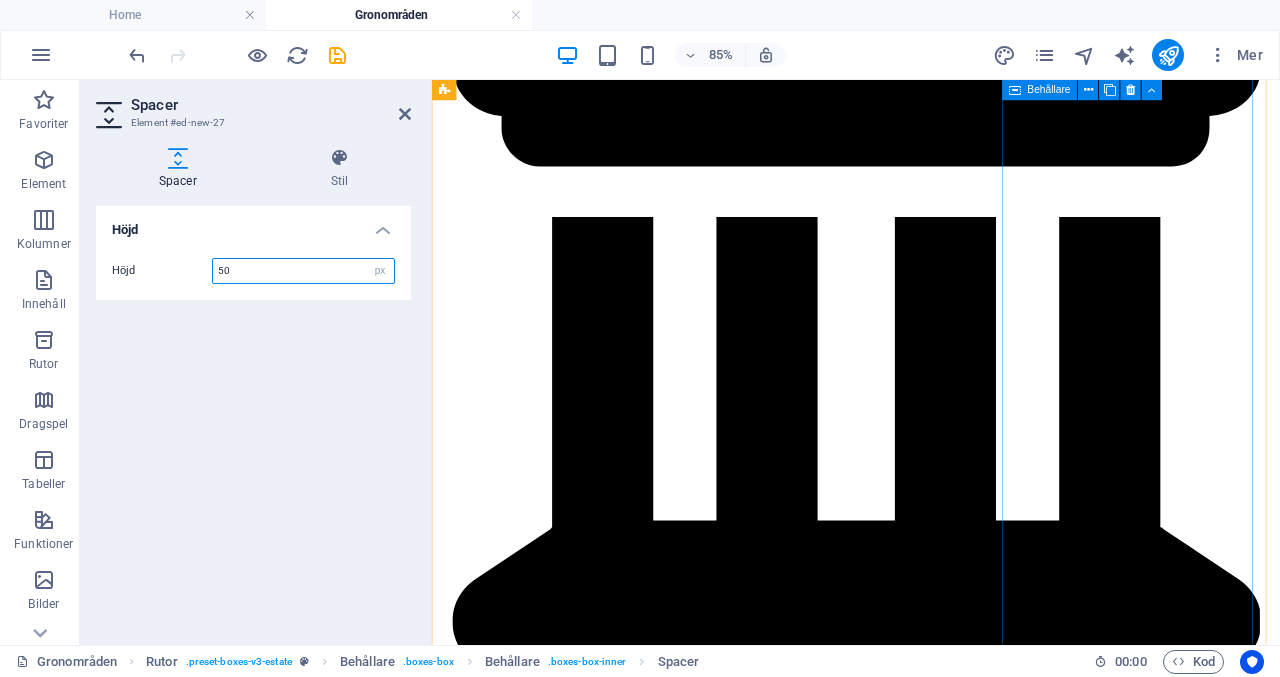 scroll, scrollTop: 2093, scrollLeft: 0, axis: vertical 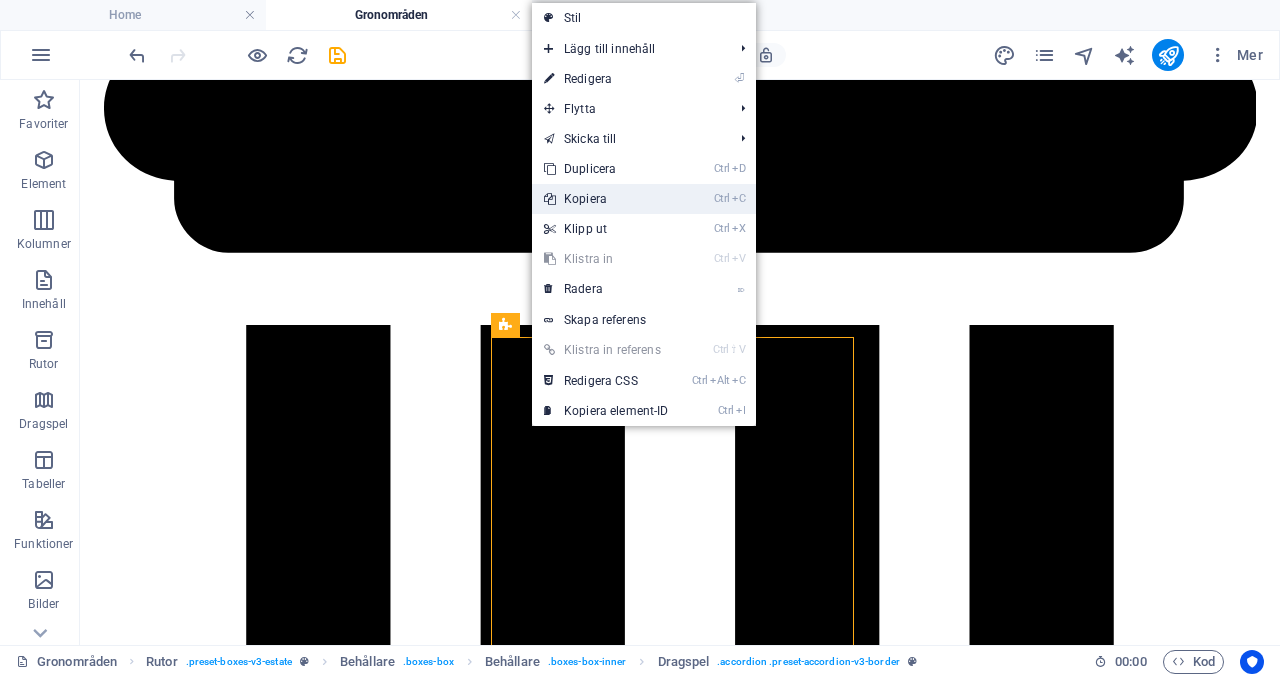 click on "Ctrl C Kopiera" at bounding box center [606, 199] 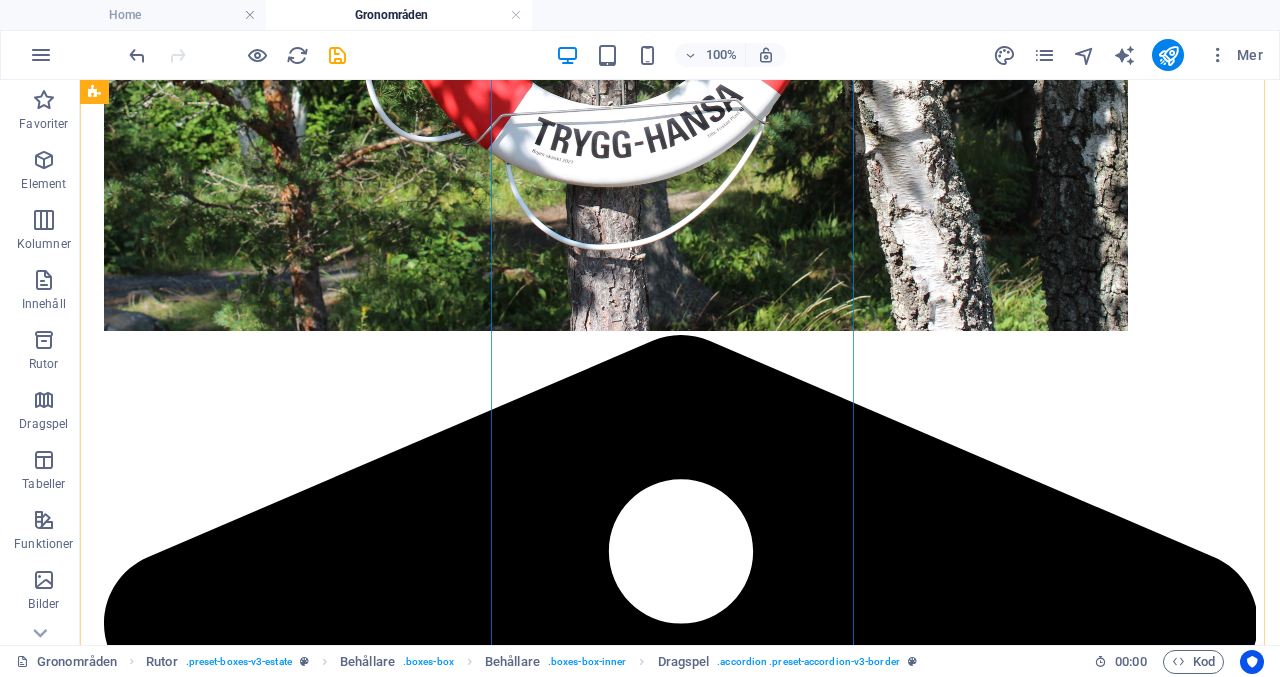 scroll, scrollTop: 1477, scrollLeft: 0, axis: vertical 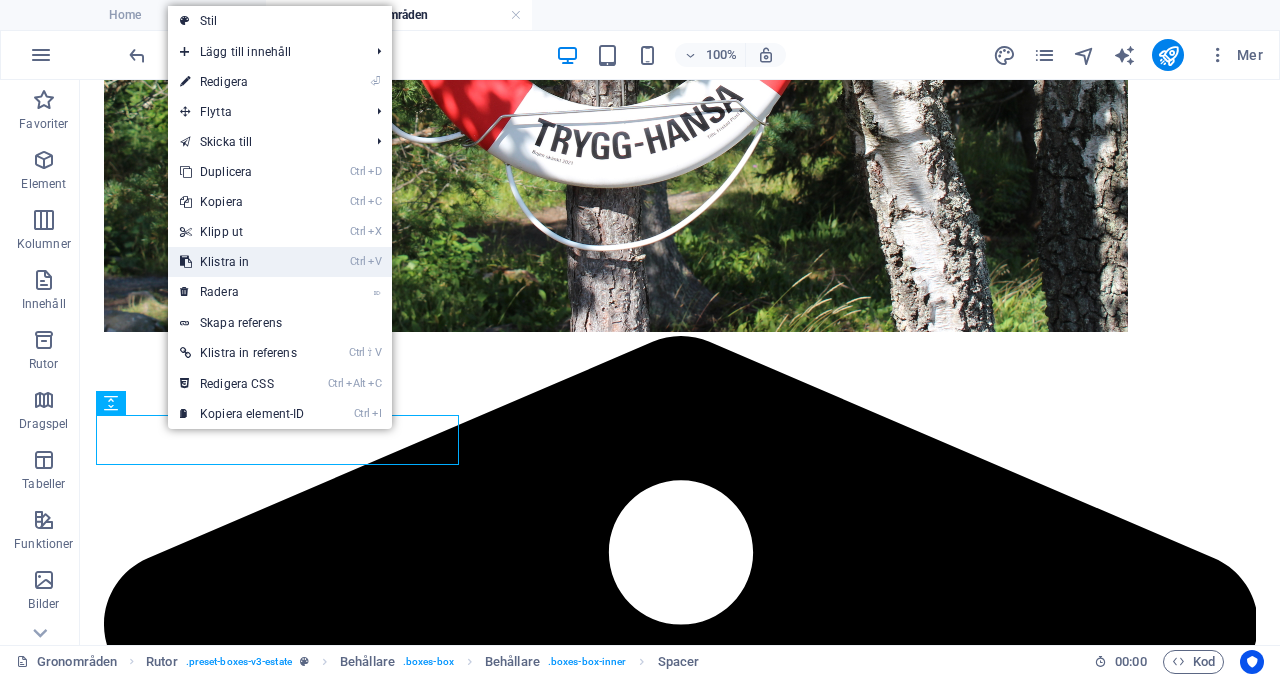 click on "Ctrl V Klistra in" at bounding box center (242, 262) 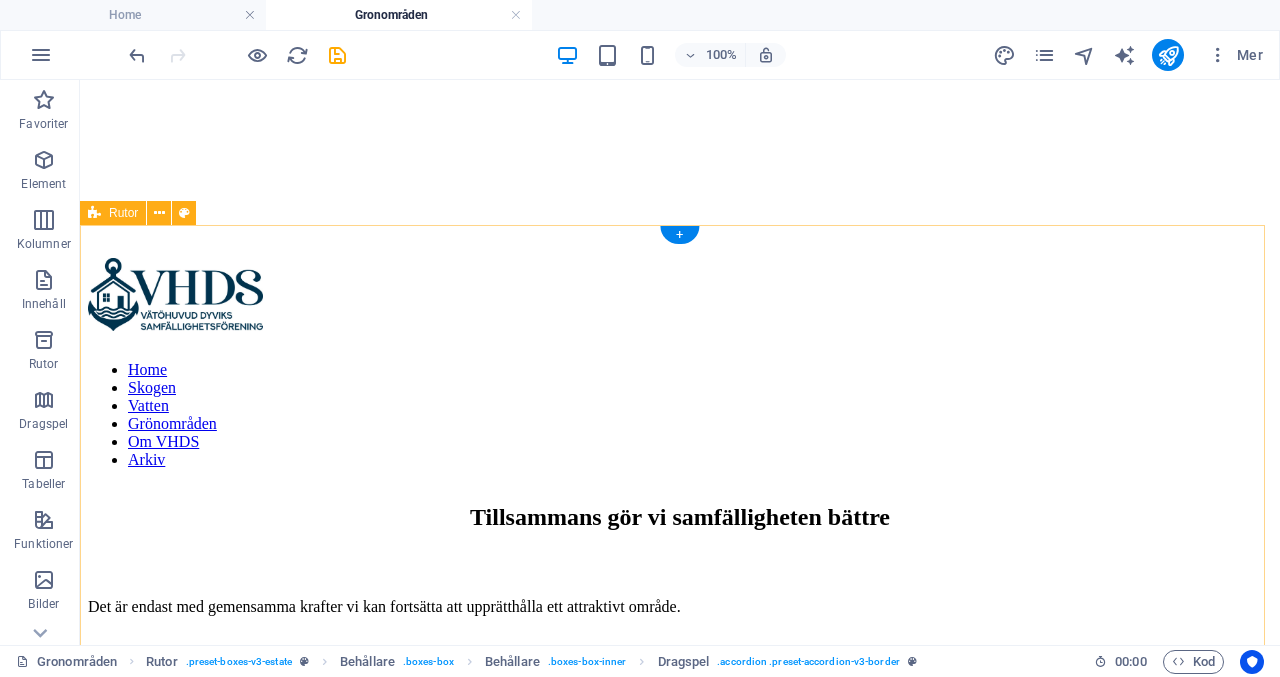 scroll, scrollTop: 415, scrollLeft: 0, axis: vertical 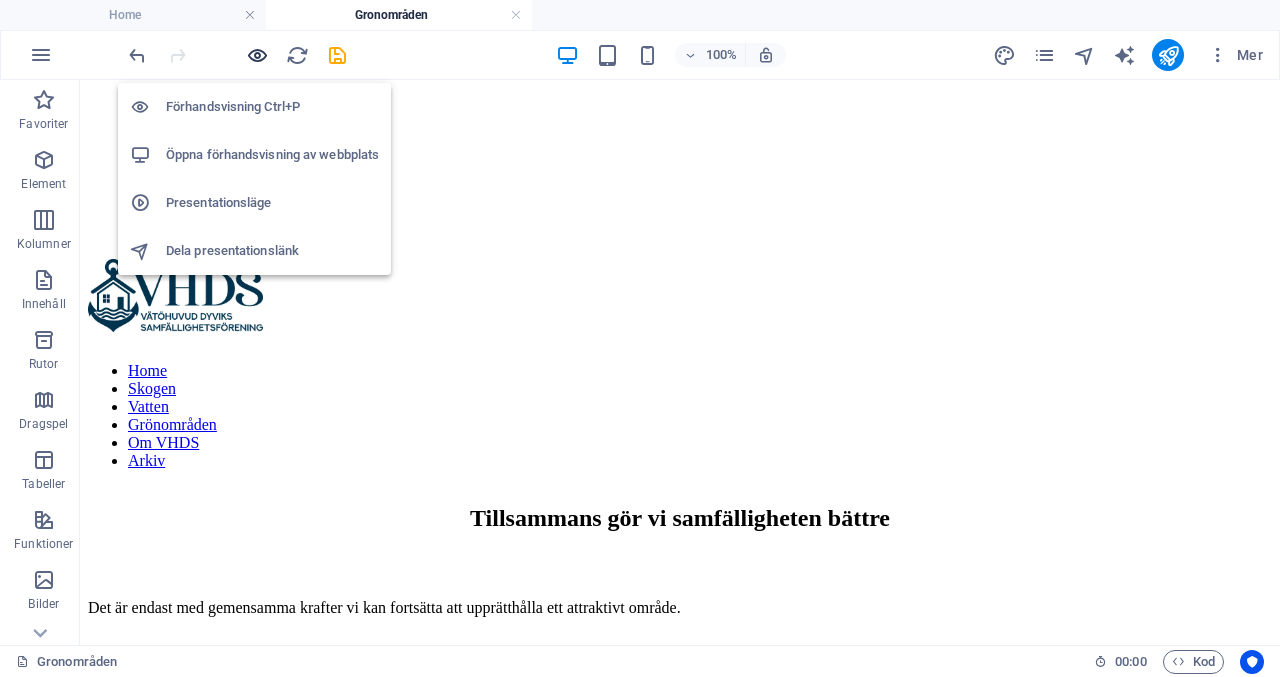 click at bounding box center [257, 55] 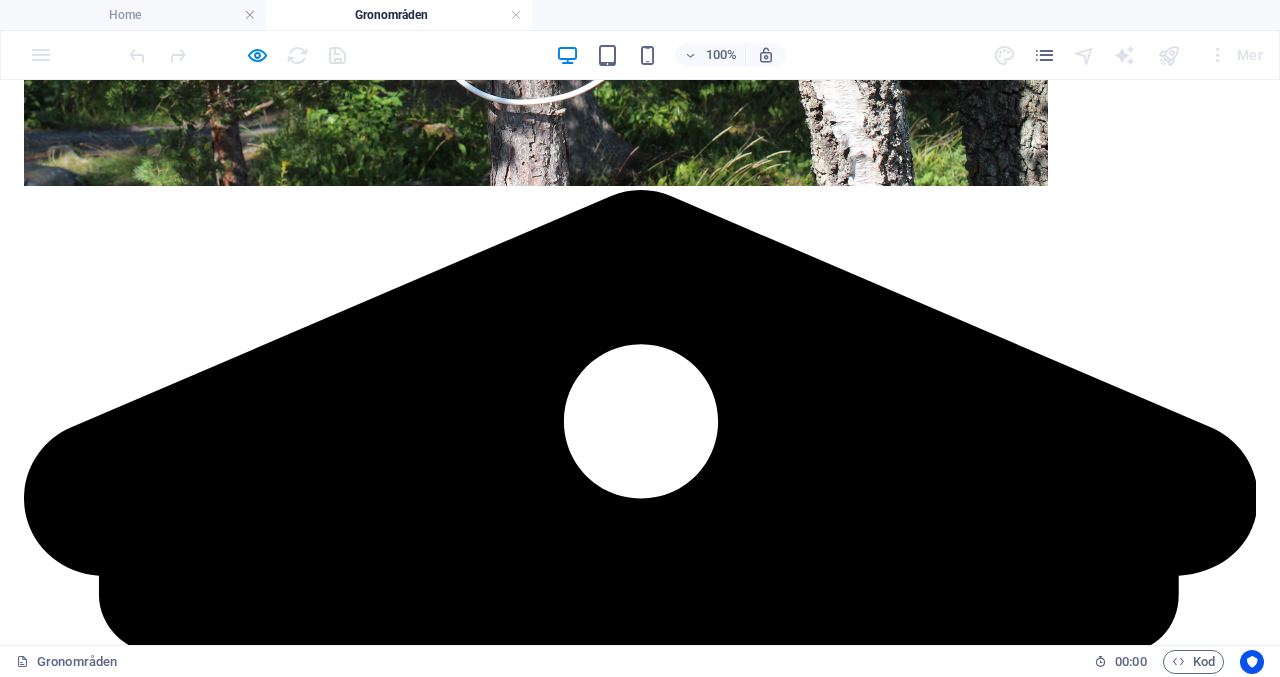 scroll, scrollTop: 1626, scrollLeft: 0, axis: vertical 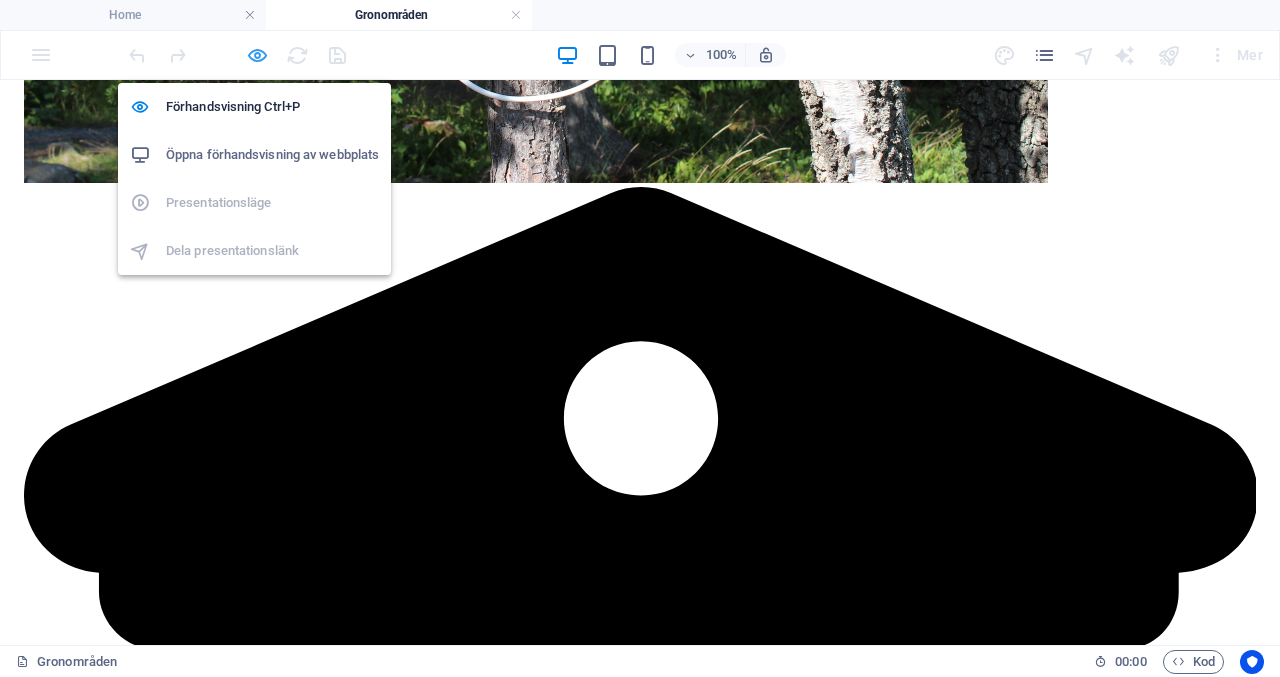 click at bounding box center [257, 55] 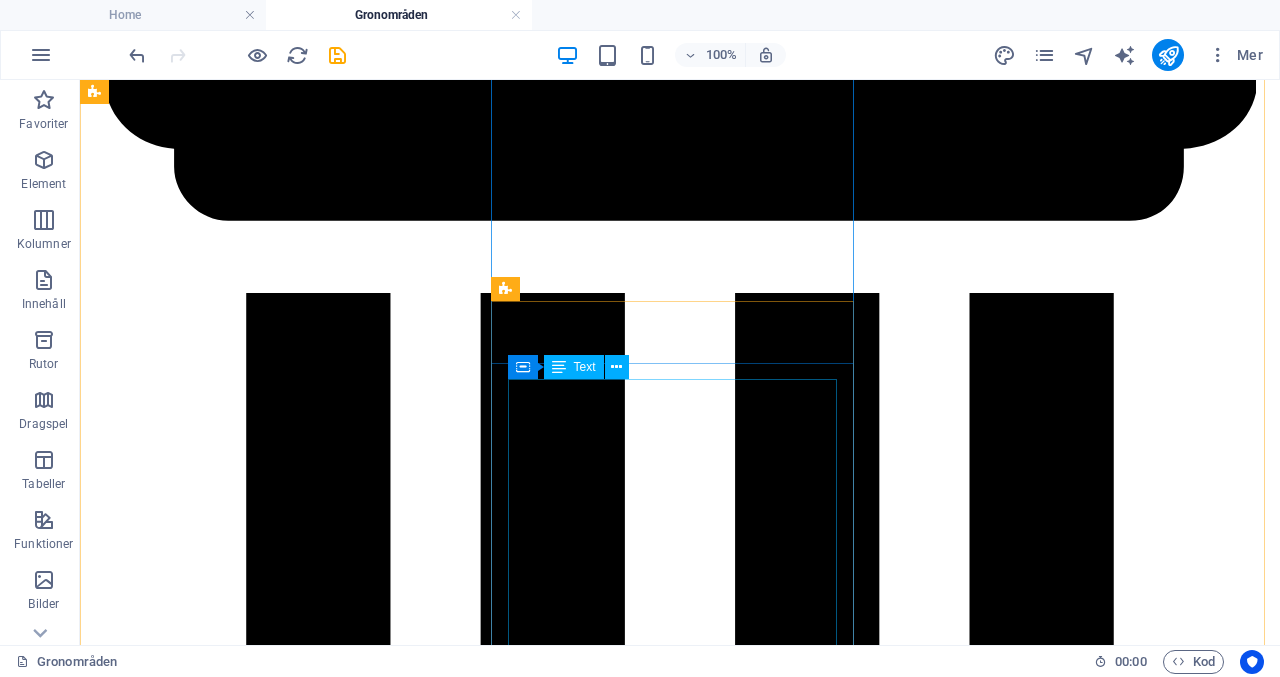 scroll, scrollTop: 2023, scrollLeft: 0, axis: vertical 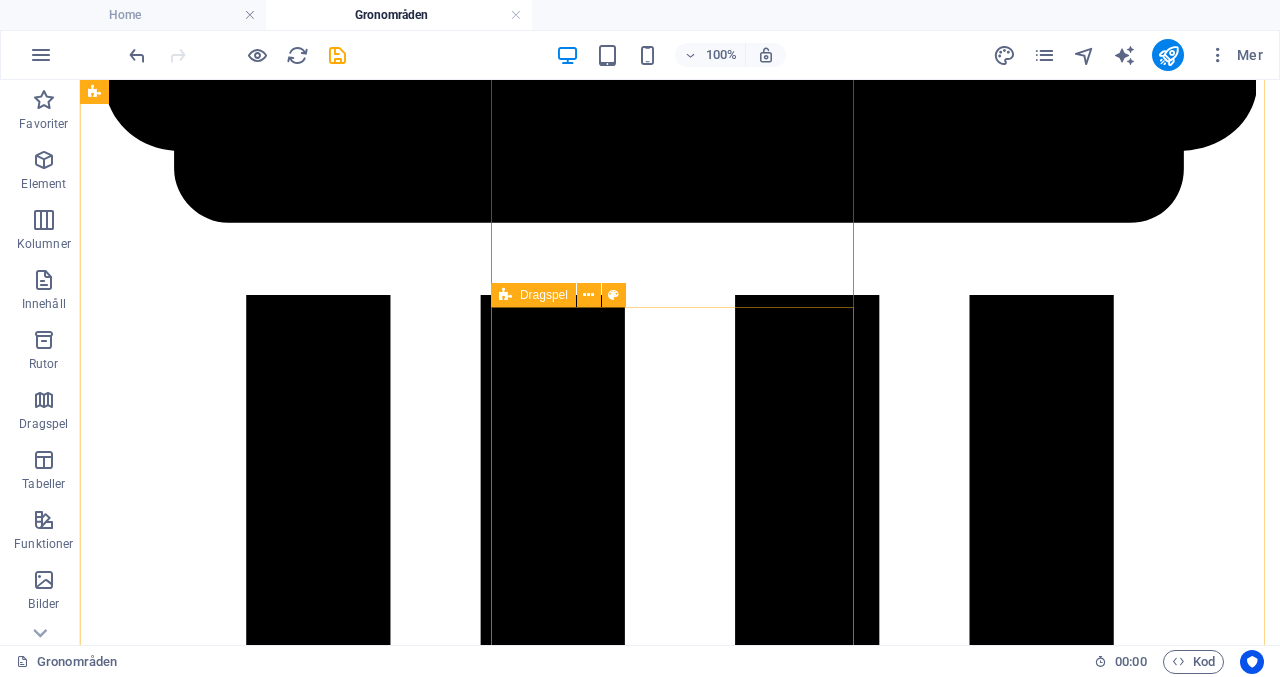 click on "Dragspel" at bounding box center [533, 295] 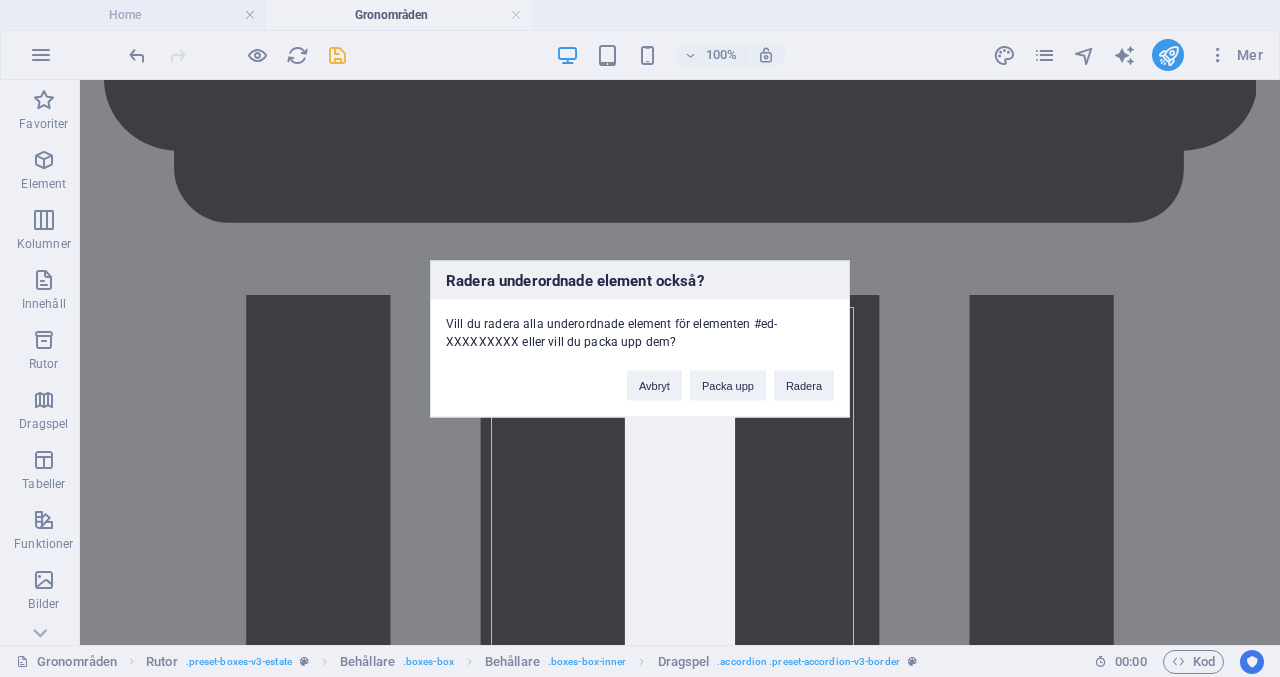 type 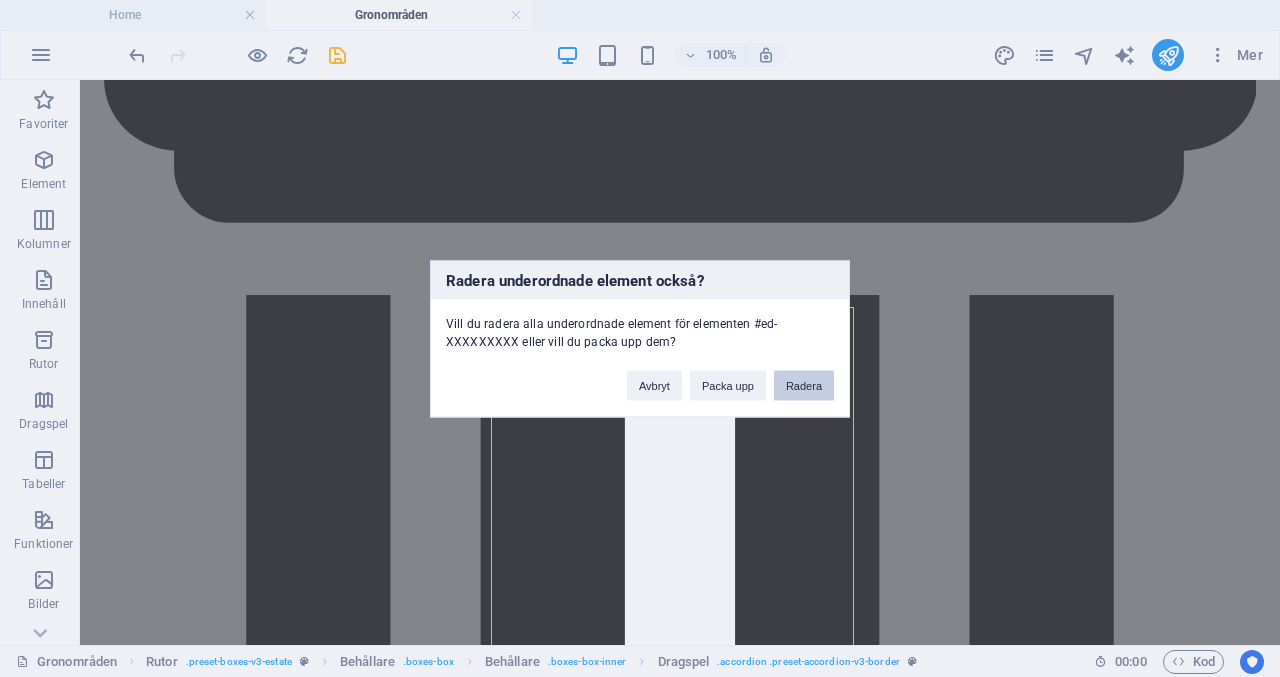 click on "Radera" at bounding box center [804, 385] 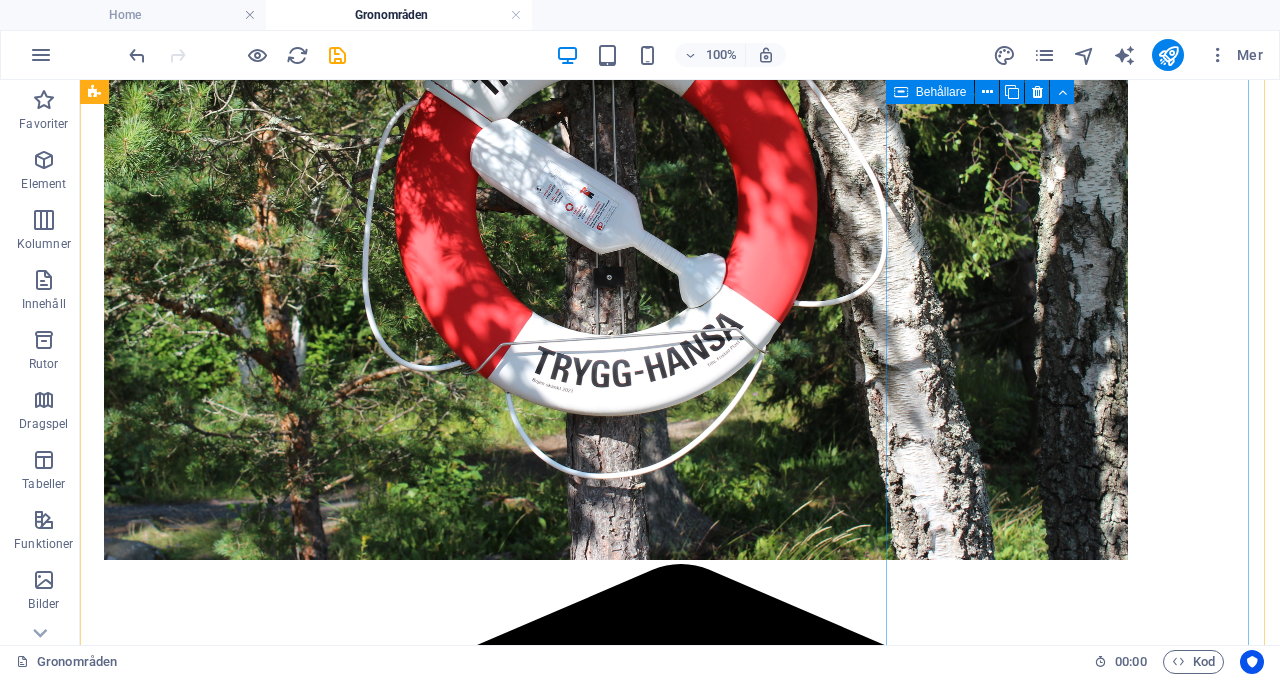 scroll, scrollTop: 1253, scrollLeft: 0, axis: vertical 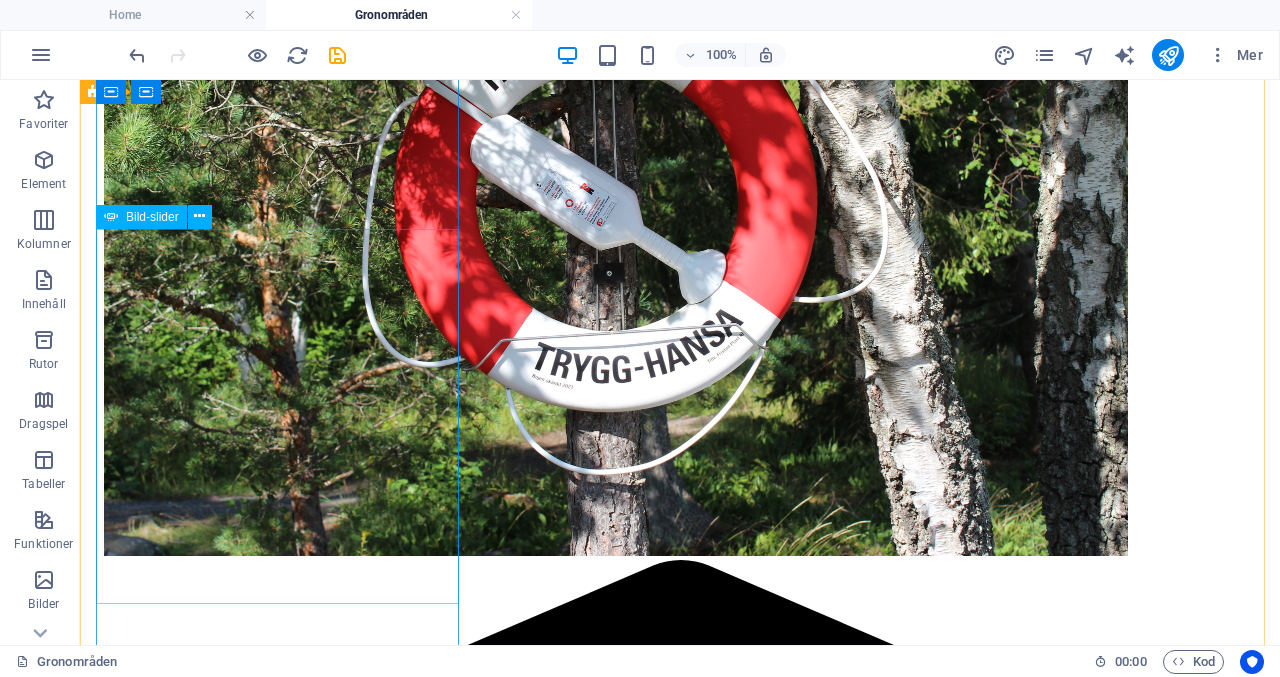 click on "Bild-slider" at bounding box center [152, 217] 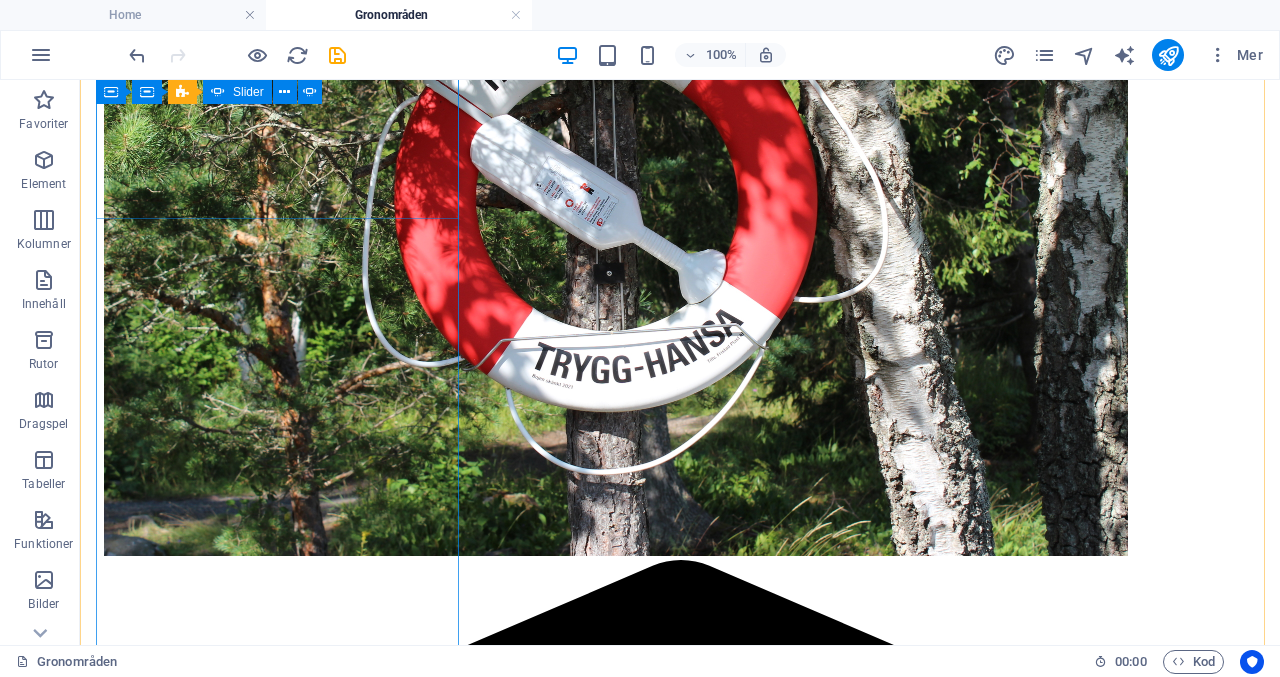 click on "Röjsågsarbete Det är många som är ute och promenerar på våra fina flisade stigar. Vi vill fortsättningsvis hålla dessa öppna, för det krävs en del underhåll. En aktivitet är att röja högt gräs vid sidan om stigarna. Det aktuella området just nu gäller stigen från fotbollsplanen och uppöver, men det finns säkert fler stigar som behöver röjas. Vår tanke är att en eller gärna flera hjälper till att röja gräset, en eller ett par ggr./säsong. Den eller de som hjälper till slipper givetvis strandstädningen men får motsvarande betalning. Om du är intresserad skicka ett mail till [EMAIL]@[DOMAIN].se alt. [EMAIL]@[DOMAIN].se 2025-06-22 Tack för ett stort engagemang och bra arrangemang P+R. Givetvis också ett tack till alla besökare. Helt enkelt ett lyckat midsommarfirande invid vårt fina område. 2025-06-22 BOULE KG på C vill gärna ha sällskap på Boulebanan lördagar kl 15.00 med start den 28/6. Lättsam boule för alla åldrar med med kul snack. VÄLKOMNA. 👍 alt." at bounding box center [680, 4756] 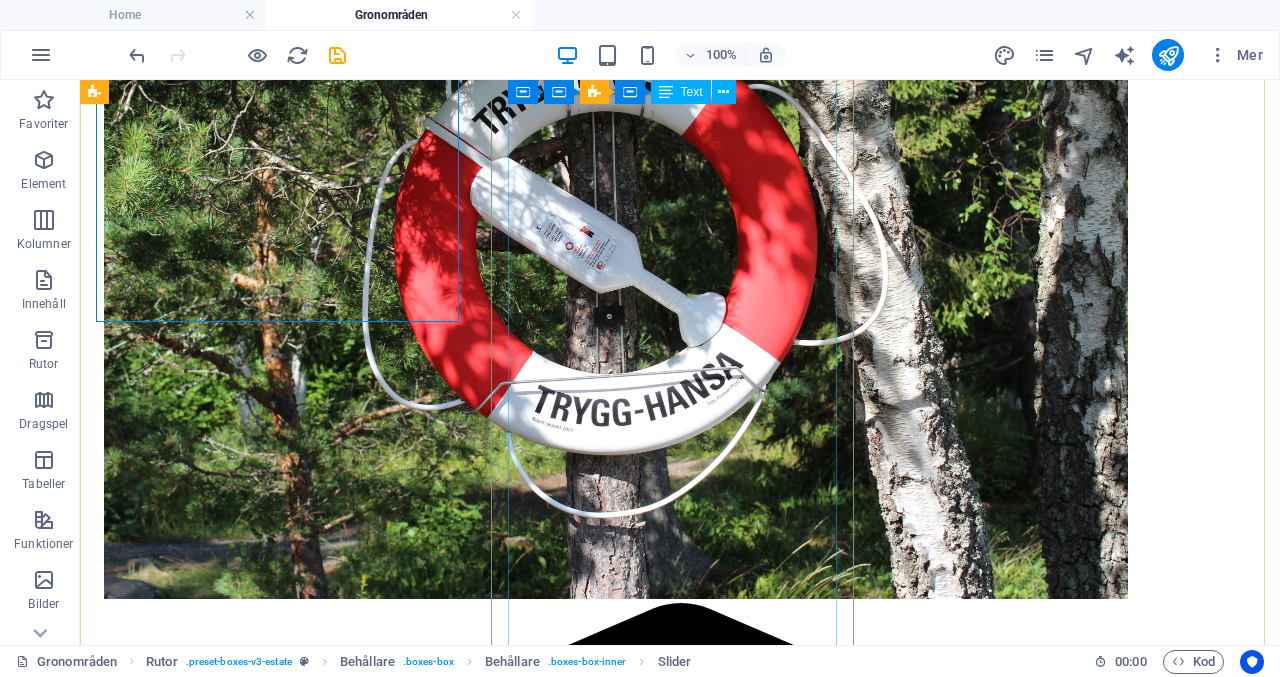 scroll, scrollTop: 1212, scrollLeft: 0, axis: vertical 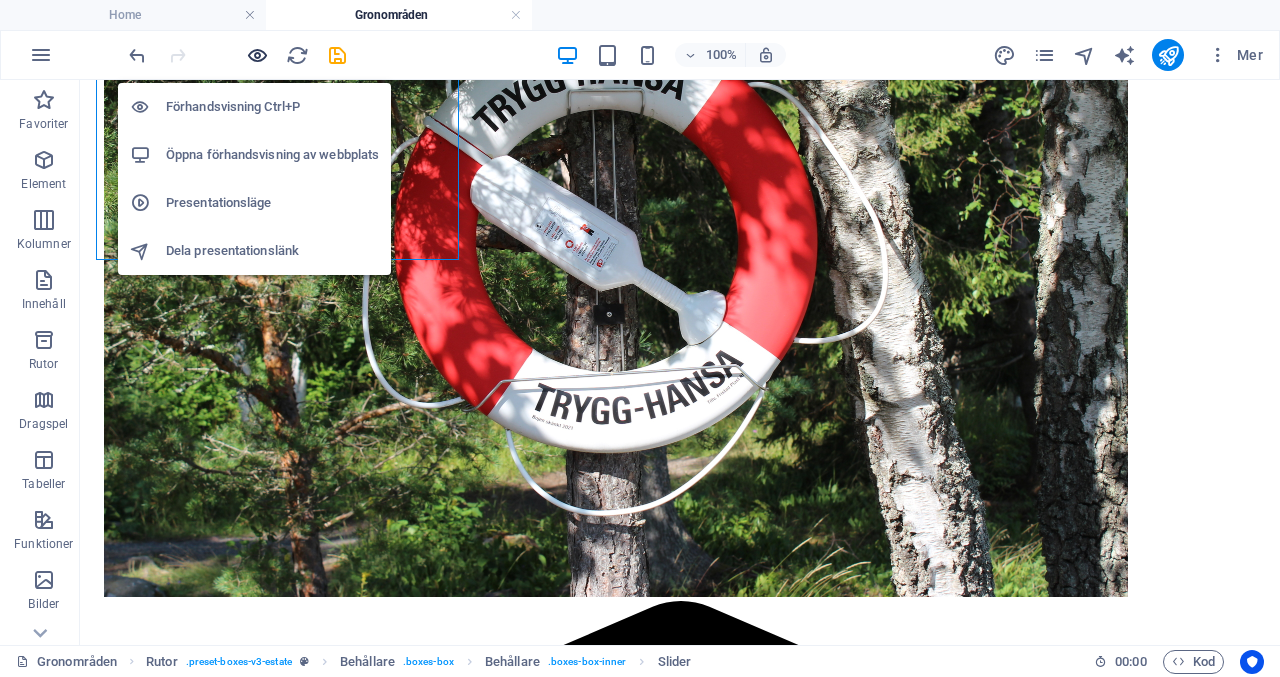 click at bounding box center (257, 55) 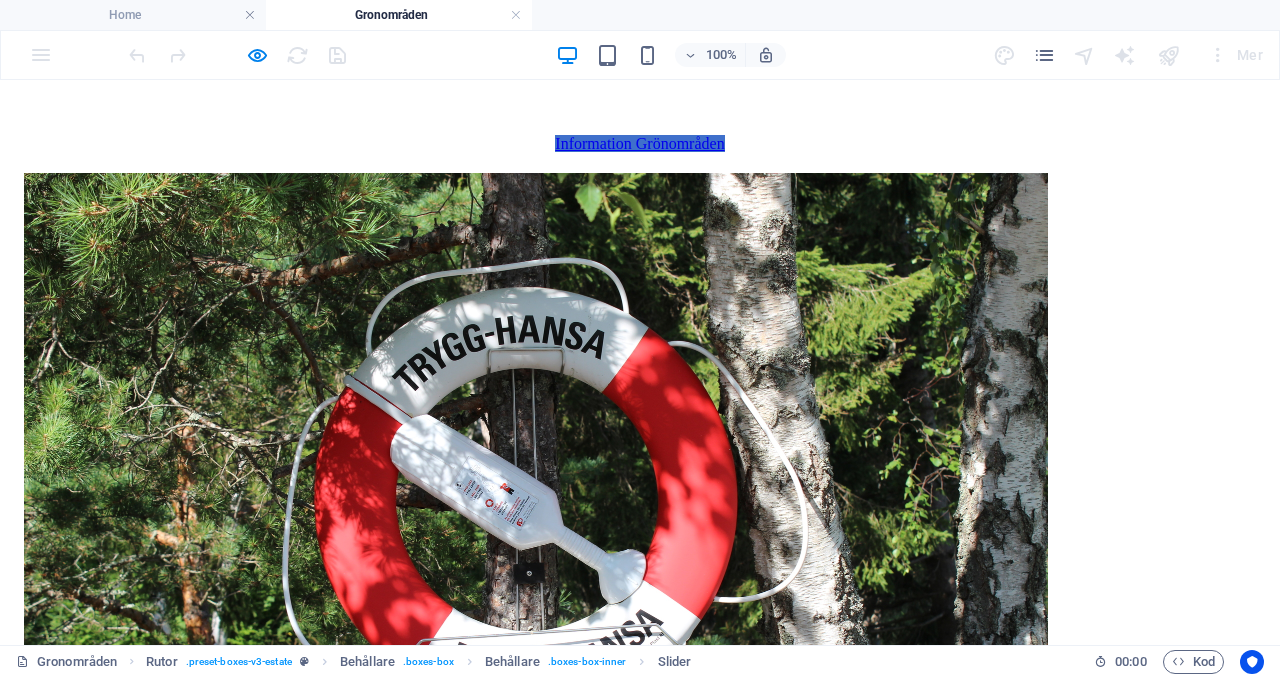 scroll, scrollTop: 952, scrollLeft: 0, axis: vertical 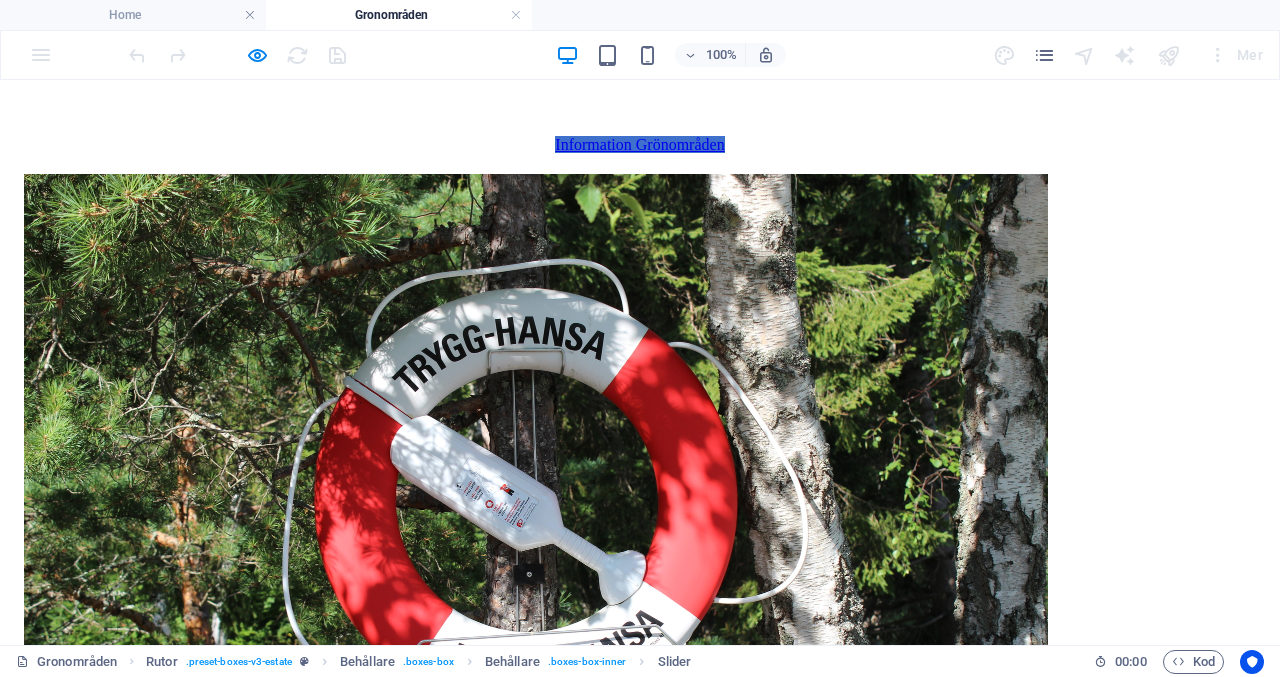 click on "4" at bounding box center [75, 8425] 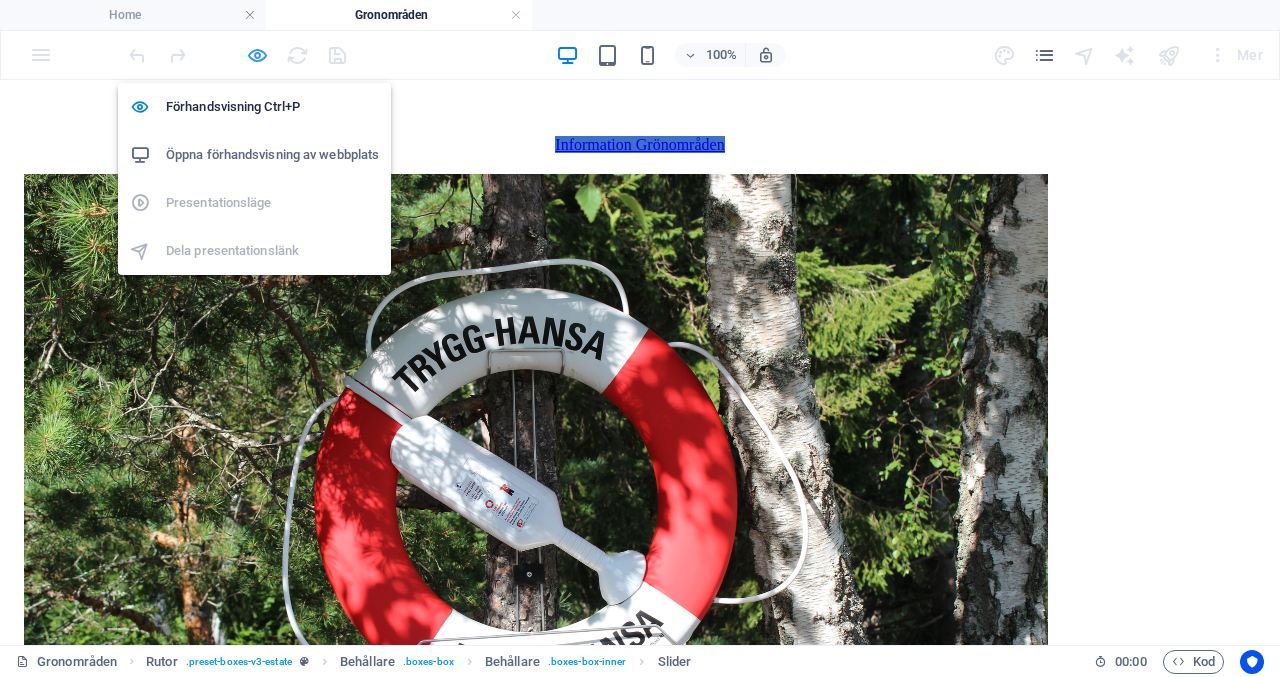 click at bounding box center [257, 55] 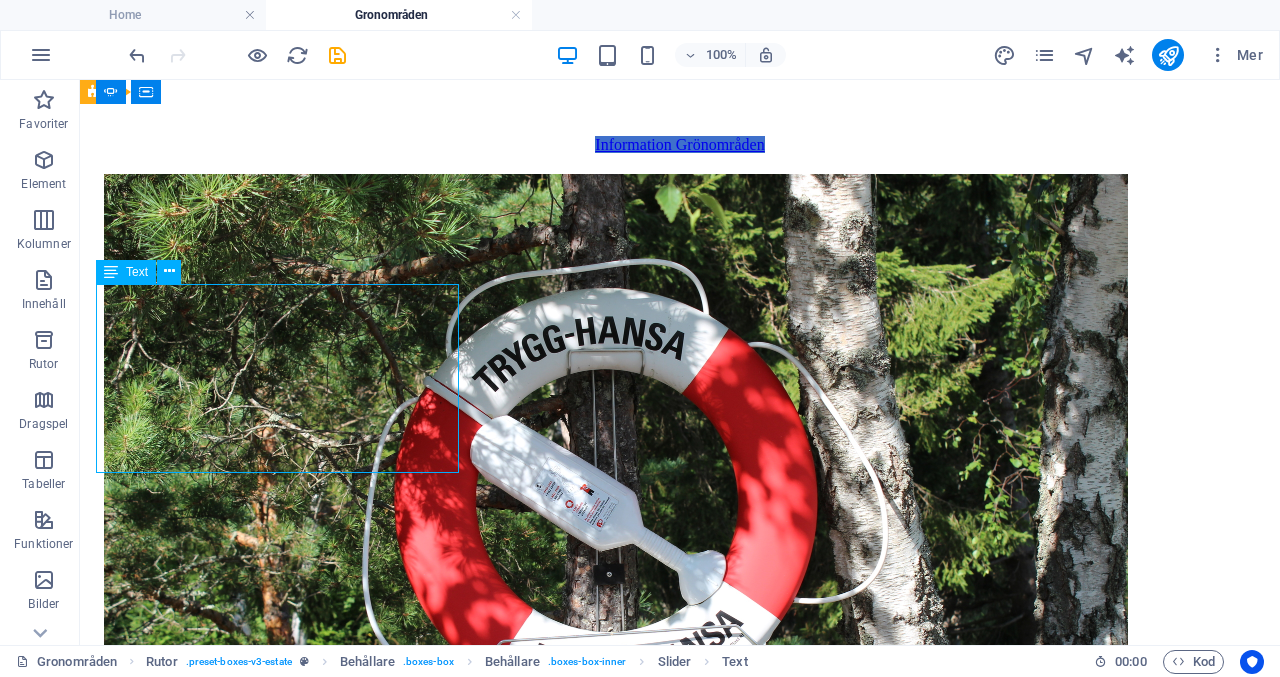 click on "Text" at bounding box center [137, 272] 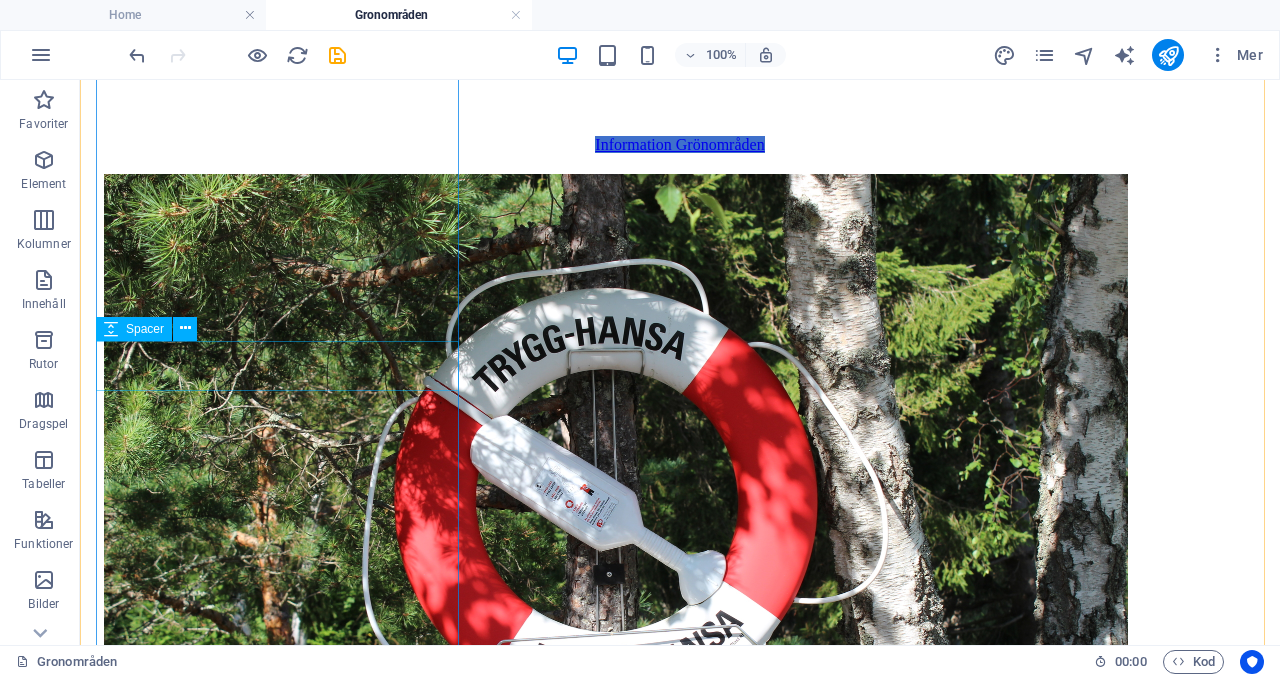 click on "Spacer" at bounding box center (145, 329) 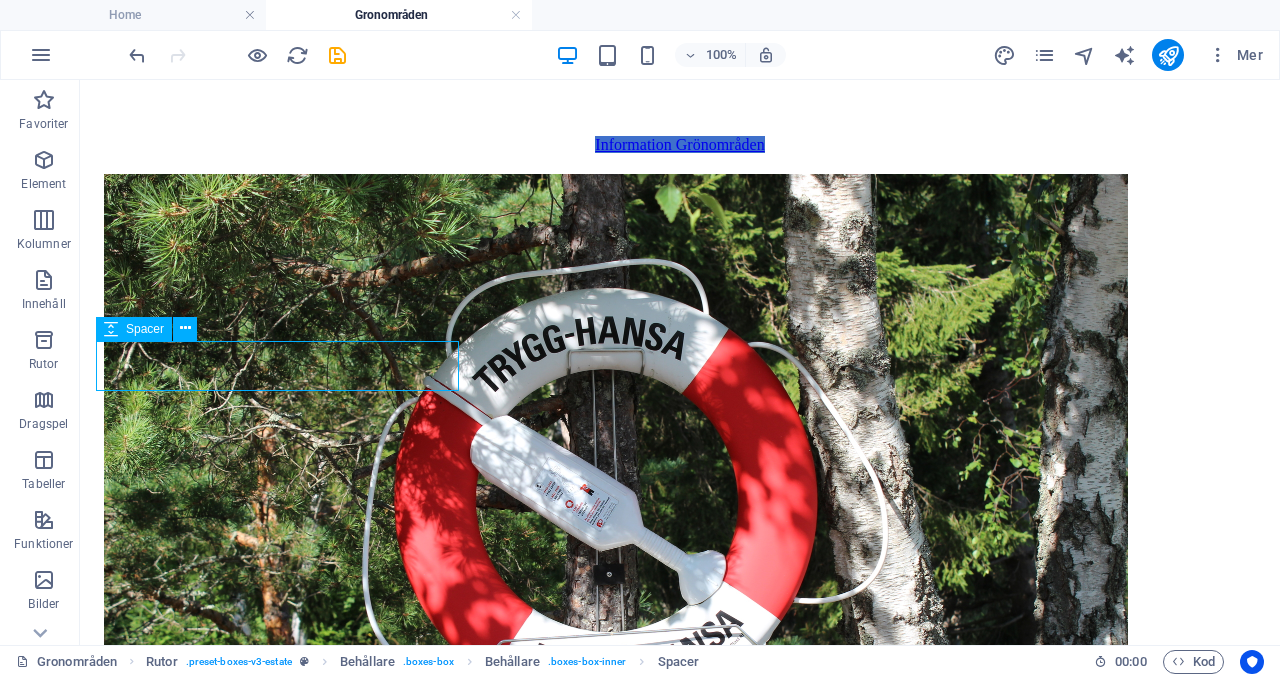 click on "Spacer" at bounding box center (145, 329) 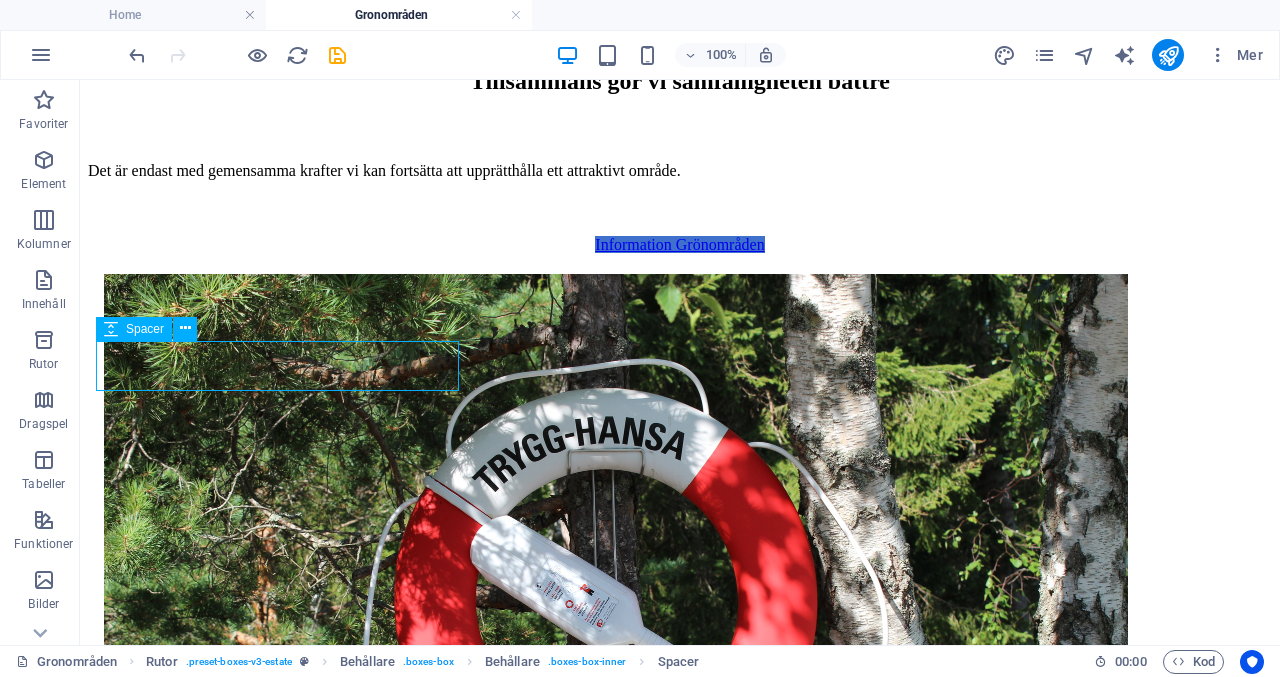 scroll, scrollTop: 1052, scrollLeft: 0, axis: vertical 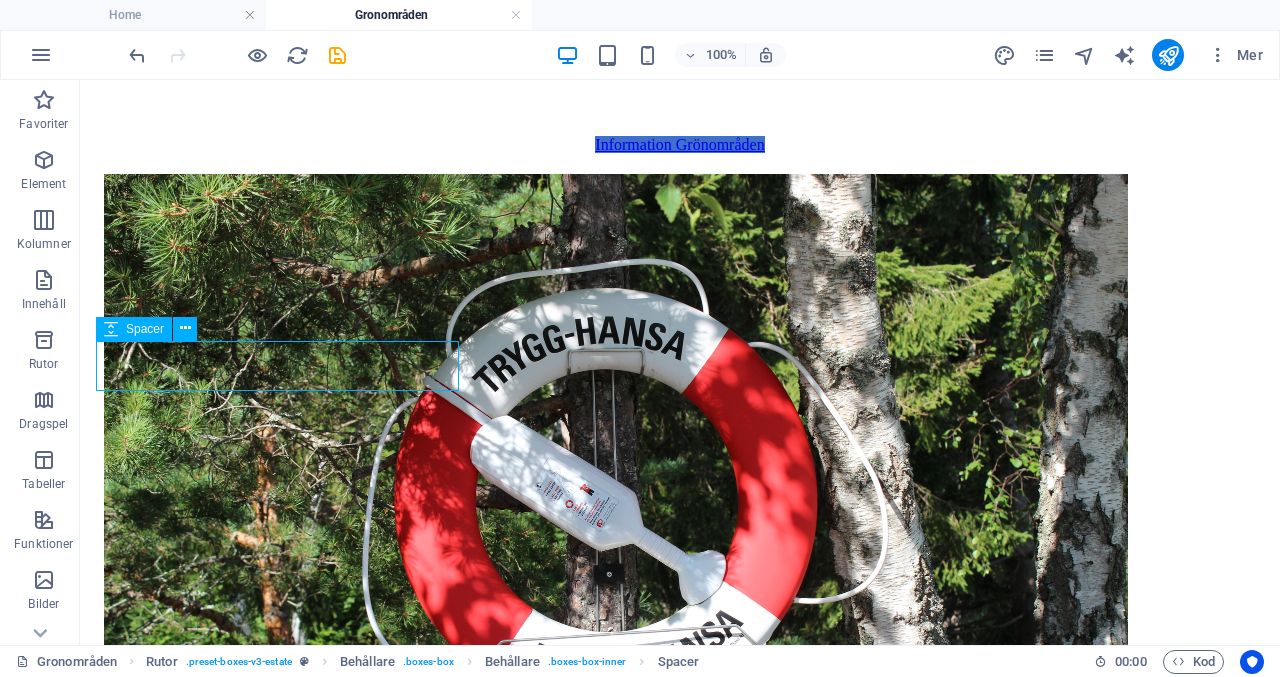select on "px" 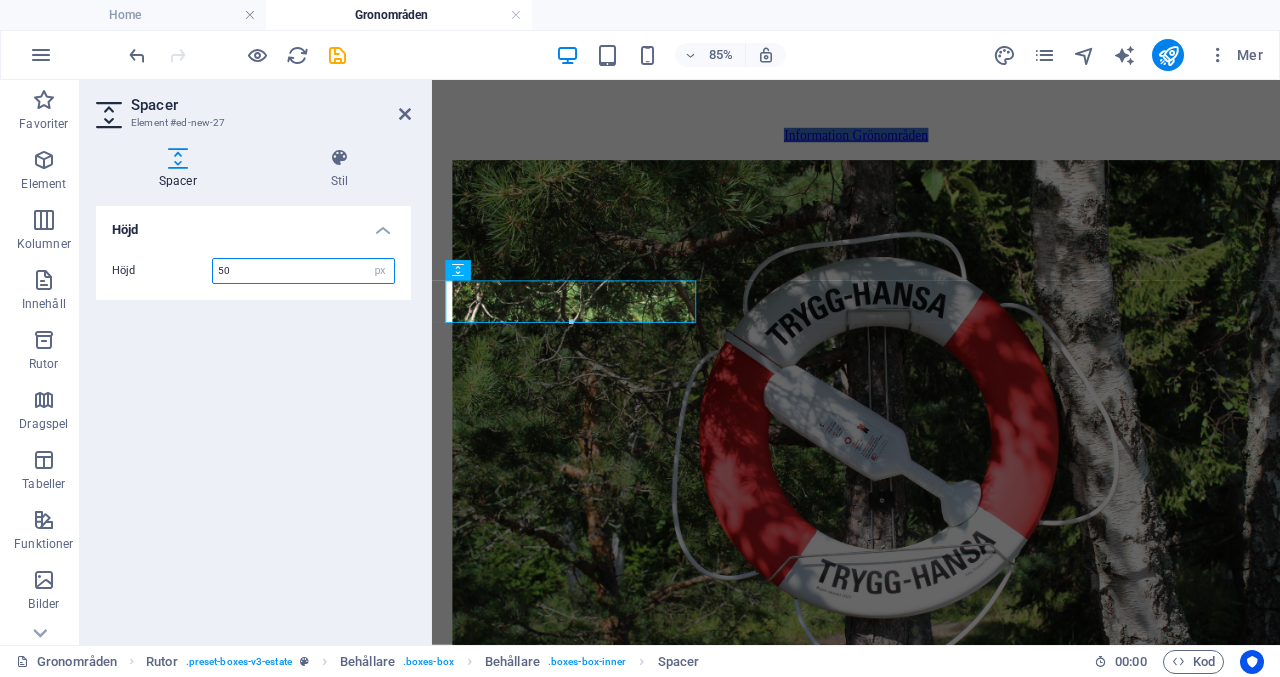 drag, startPoint x: 241, startPoint y: 267, endPoint x: 102, endPoint y: 249, distance: 140.16063 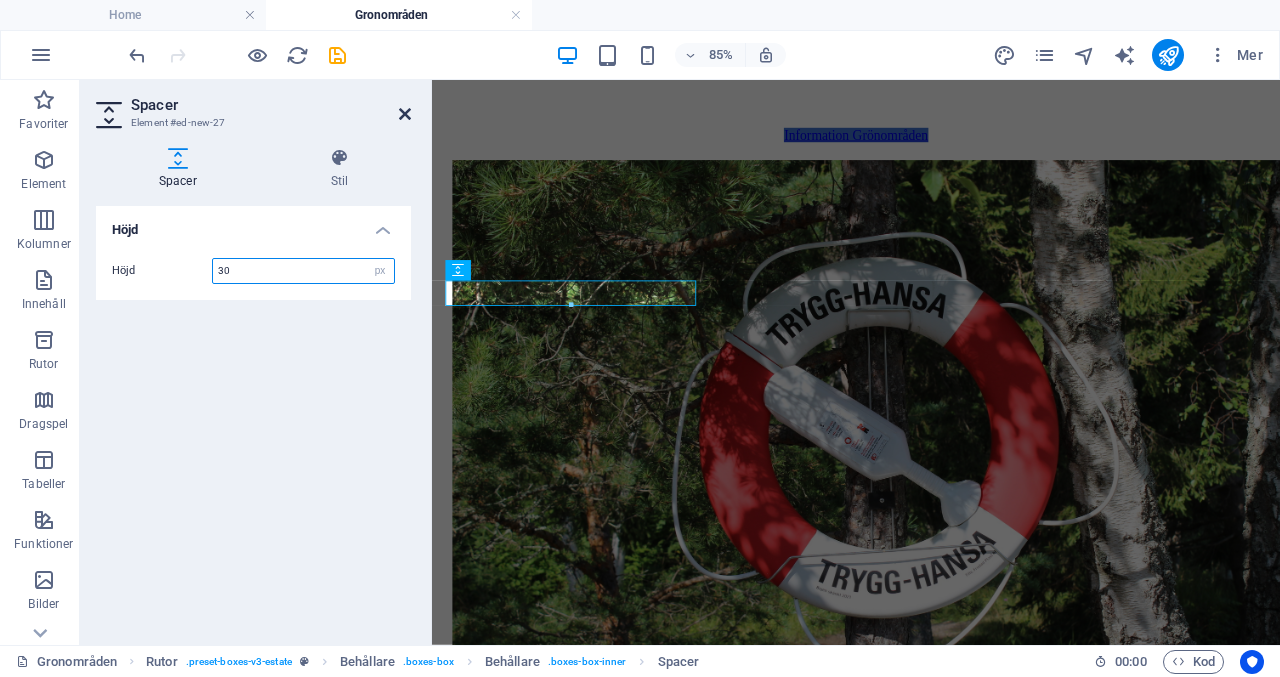 type on "30" 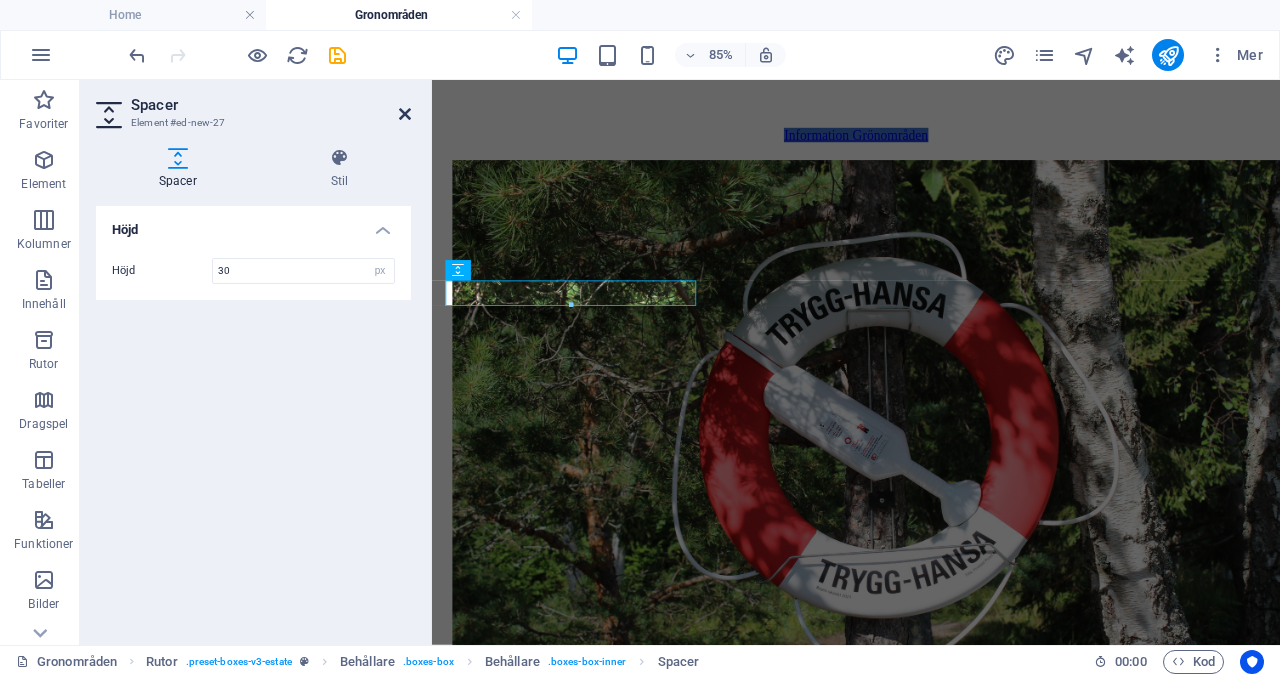 click at bounding box center [405, 114] 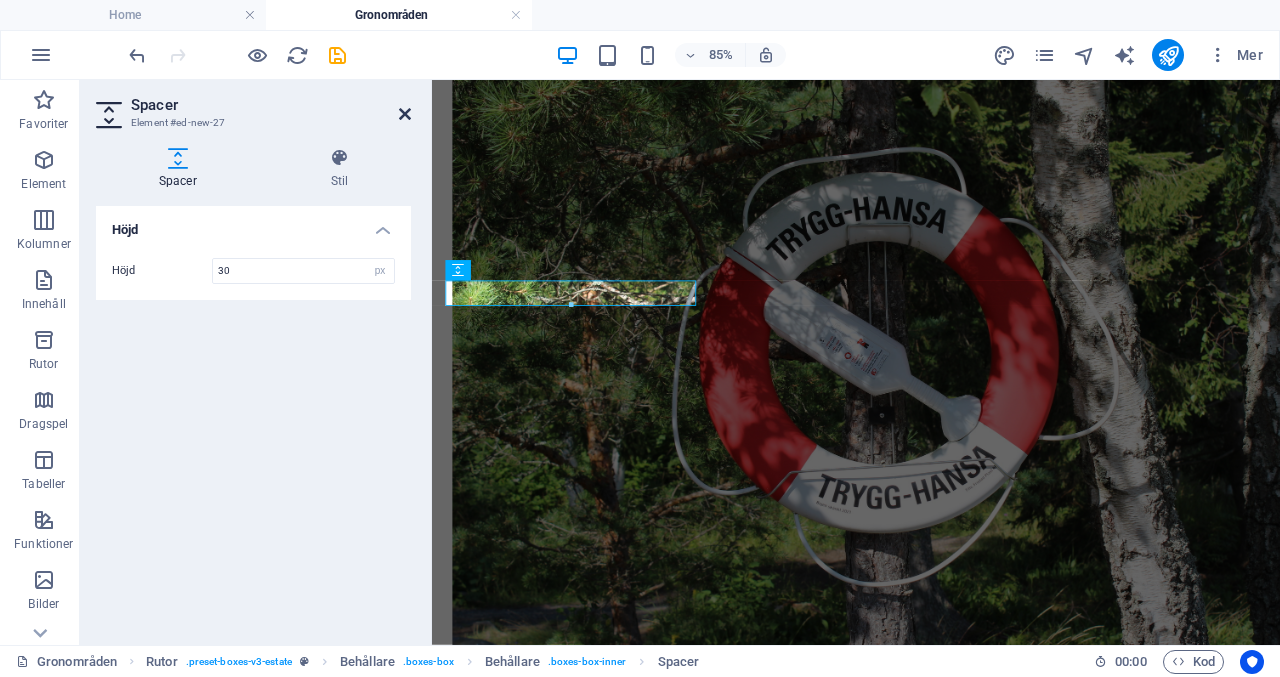 scroll, scrollTop: 952, scrollLeft: 0, axis: vertical 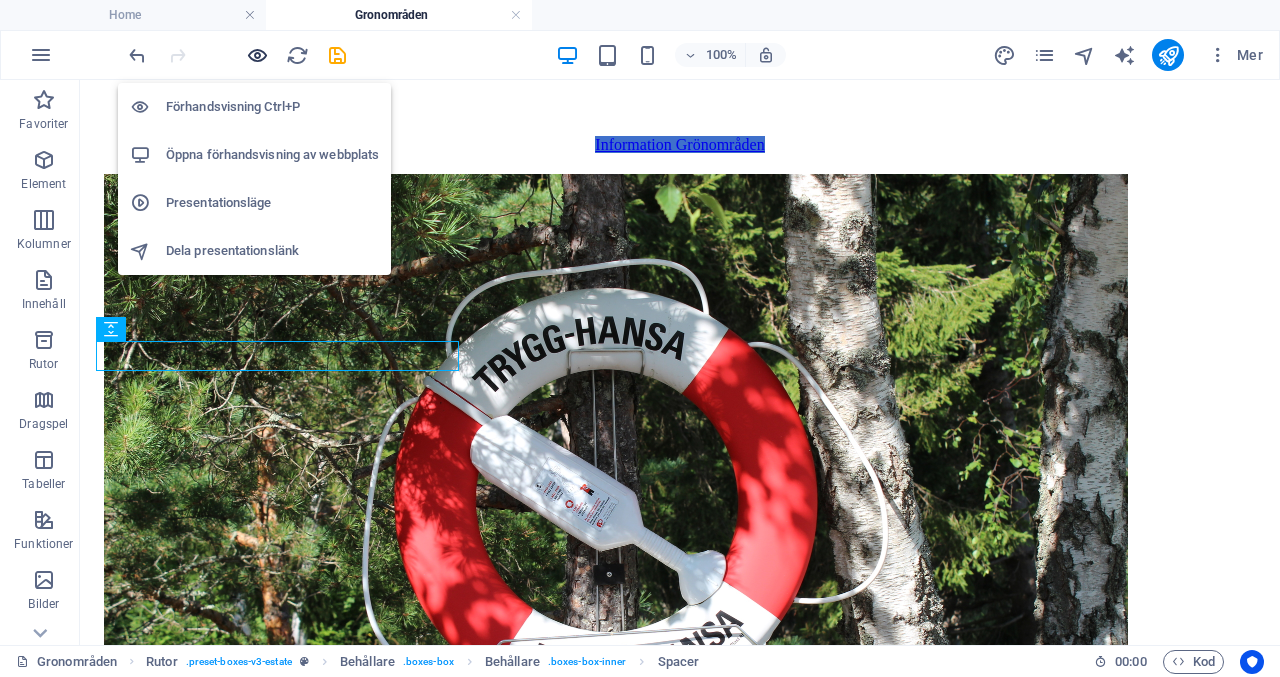 click at bounding box center (257, 55) 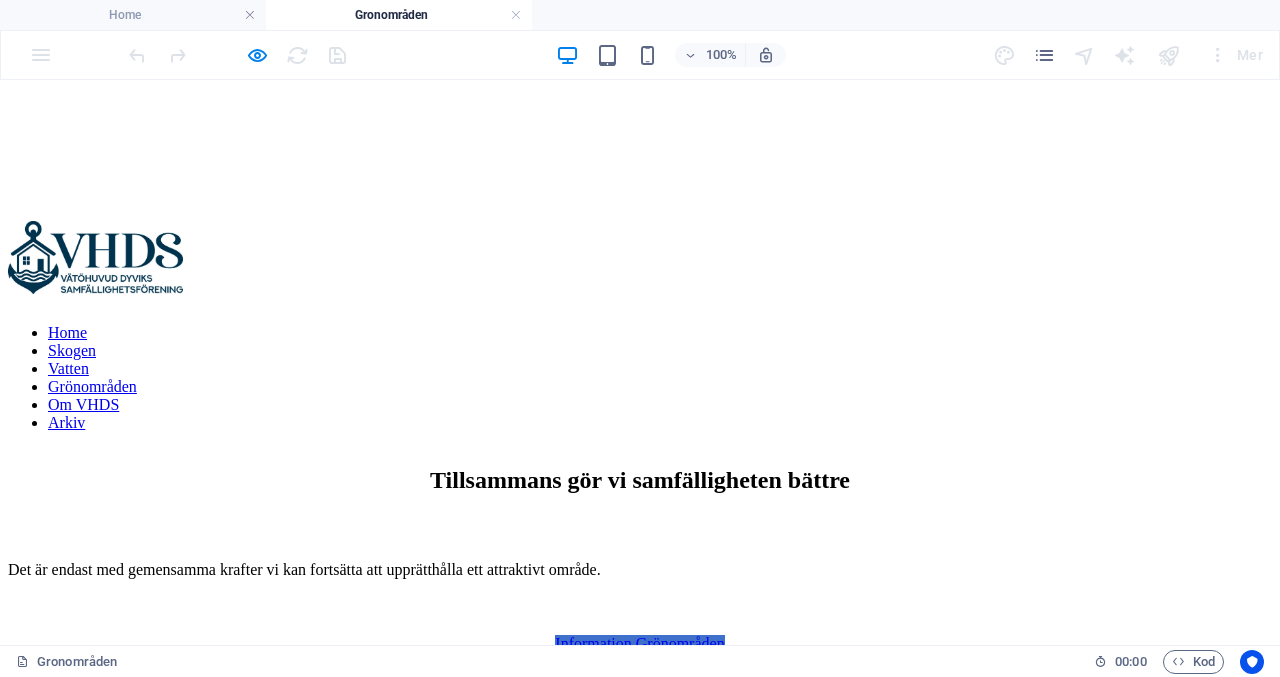 scroll, scrollTop: 454, scrollLeft: 0, axis: vertical 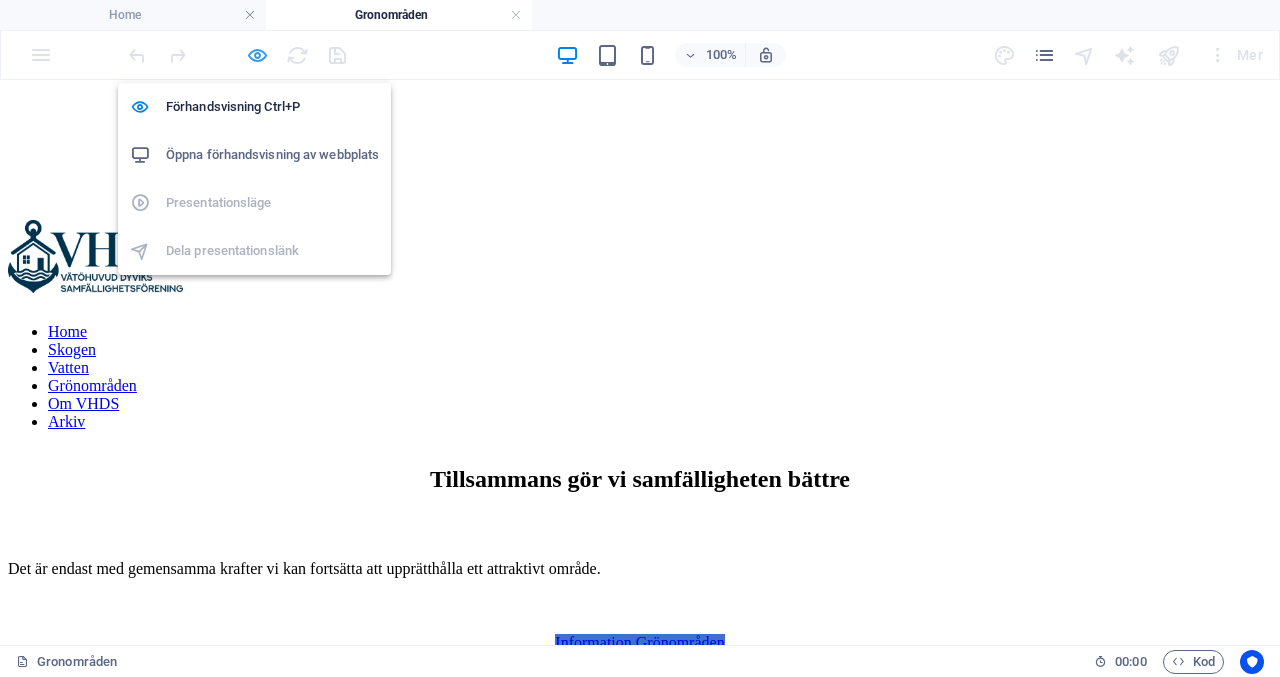 click at bounding box center [257, 55] 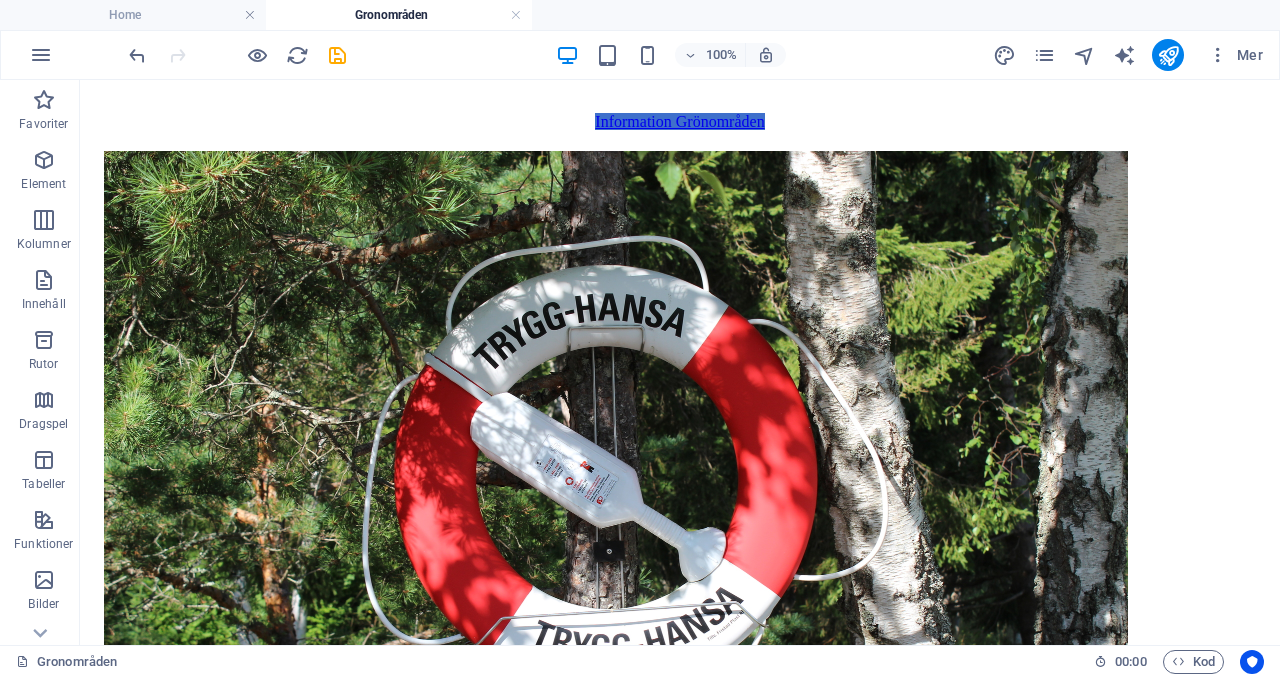 scroll, scrollTop: 974, scrollLeft: 0, axis: vertical 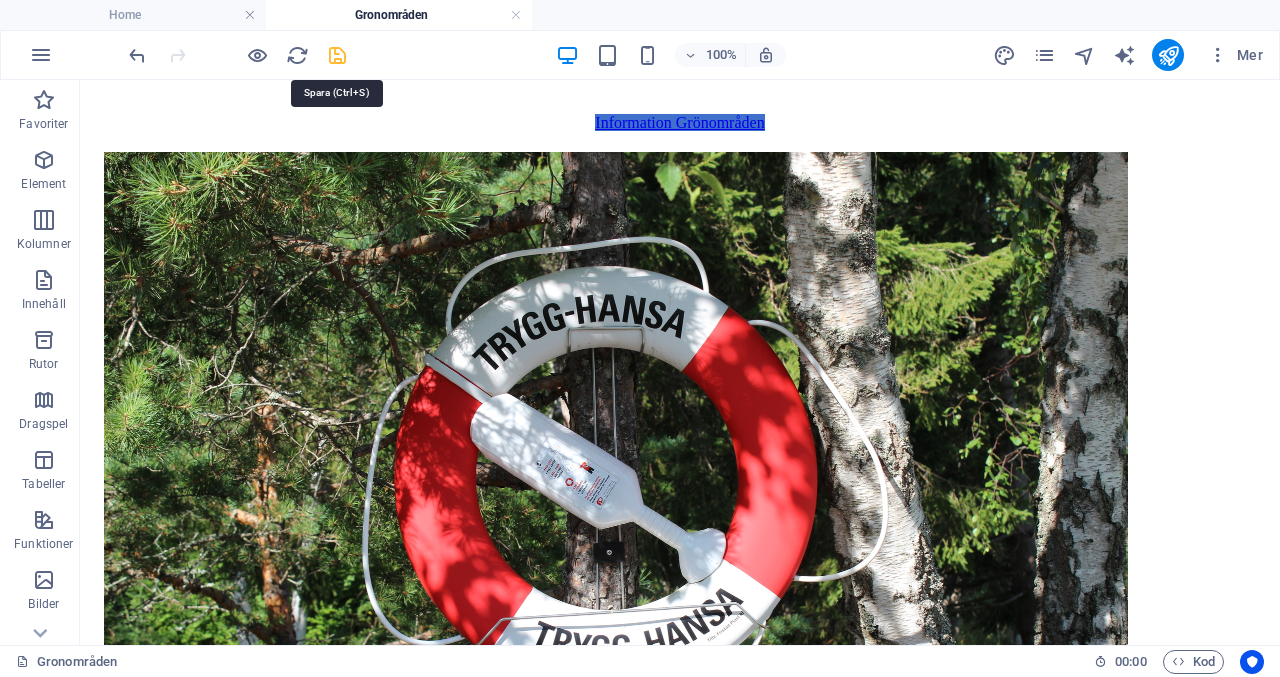 click at bounding box center (337, 55) 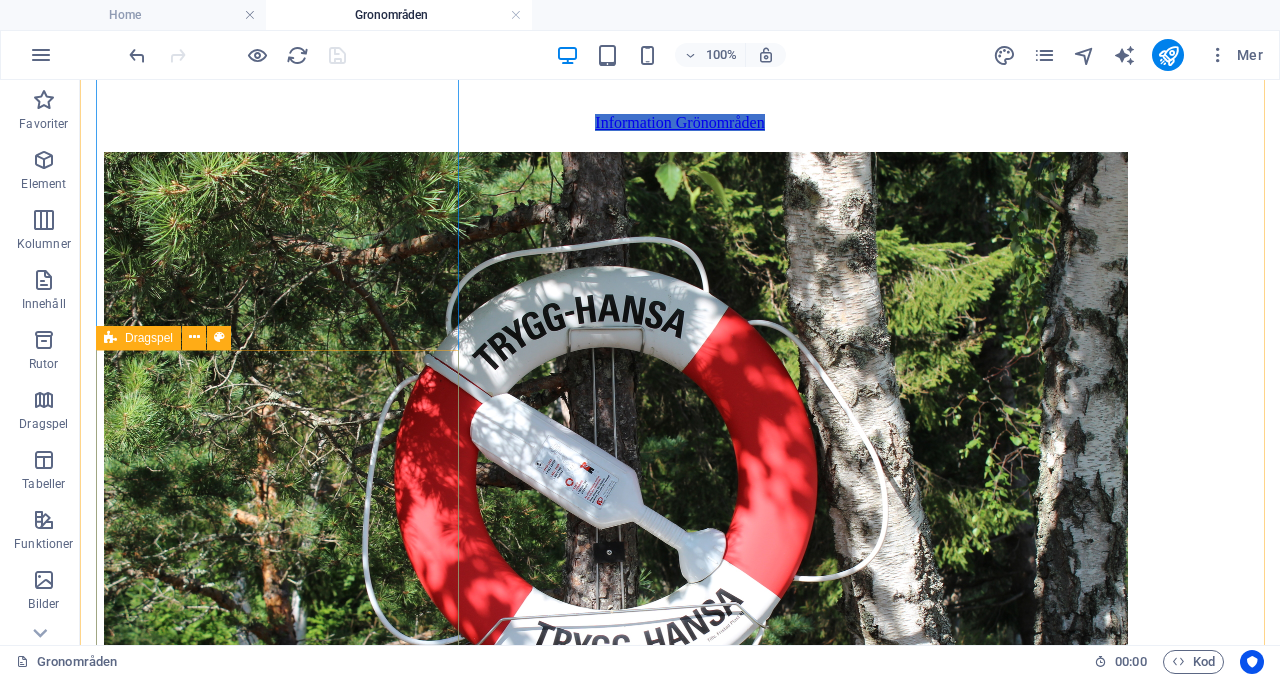 click on "Dragspel" at bounding box center [149, 338] 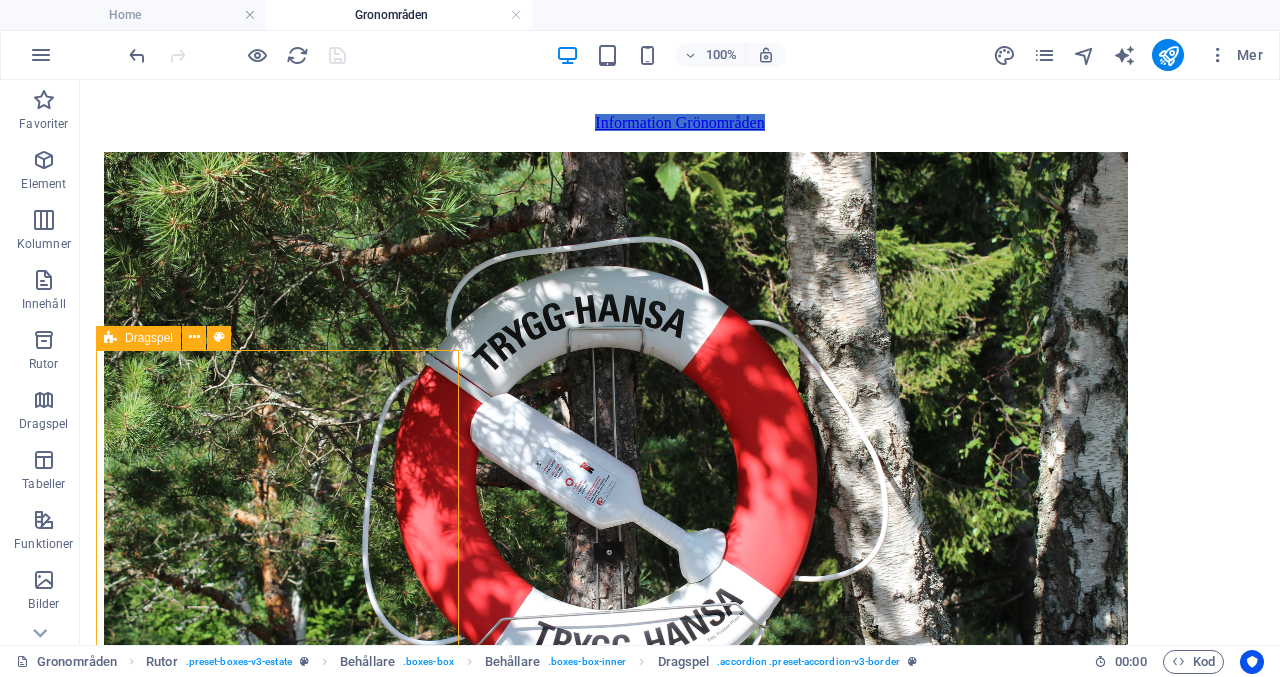 click on "Dragspel" at bounding box center [149, 338] 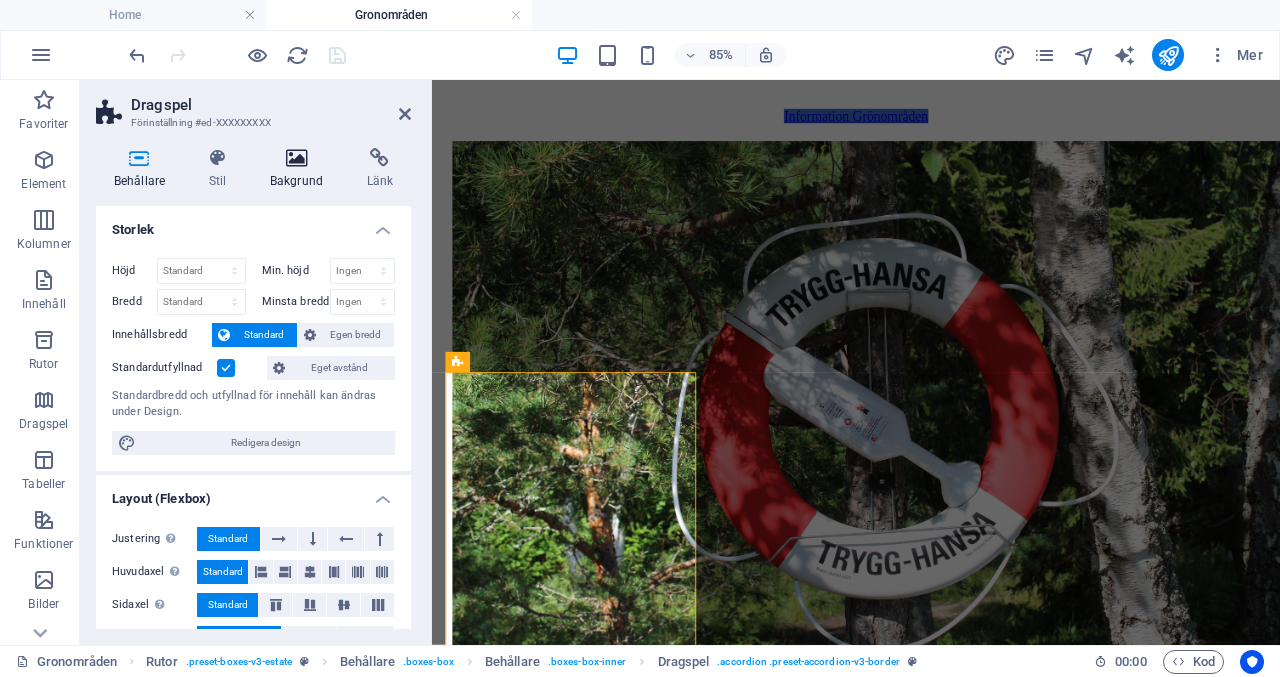 click at bounding box center [296, 158] 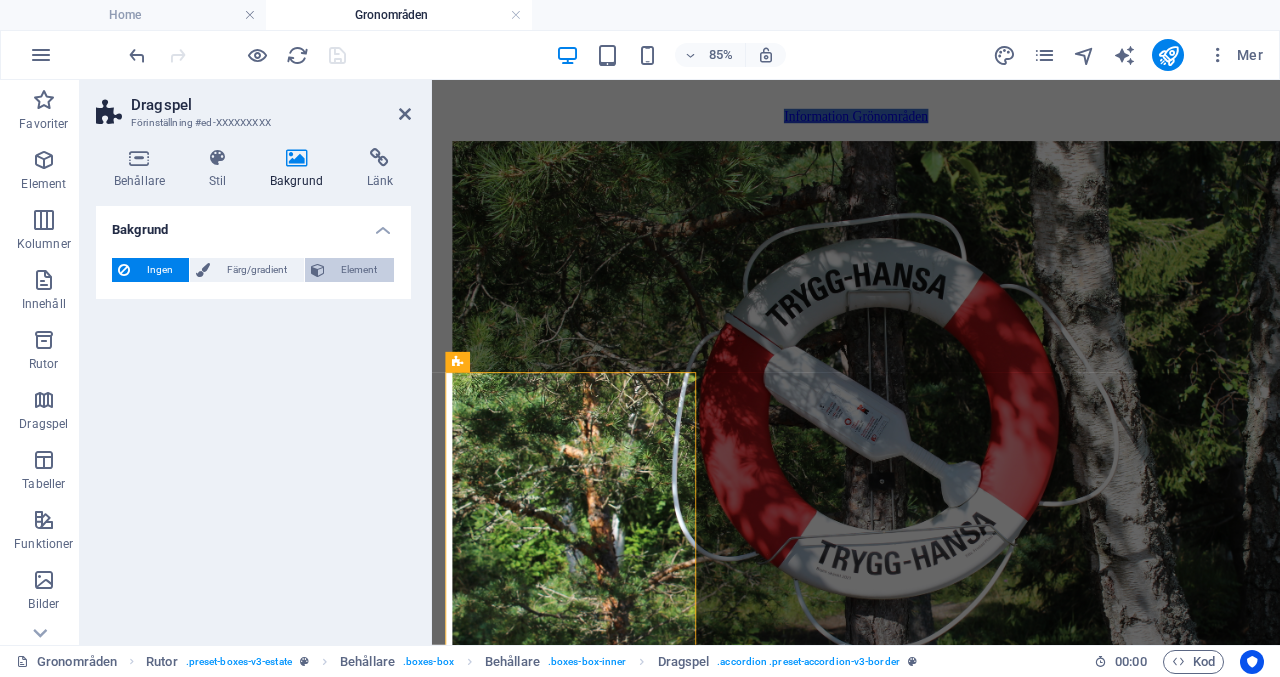 click on "Element" at bounding box center [359, 270] 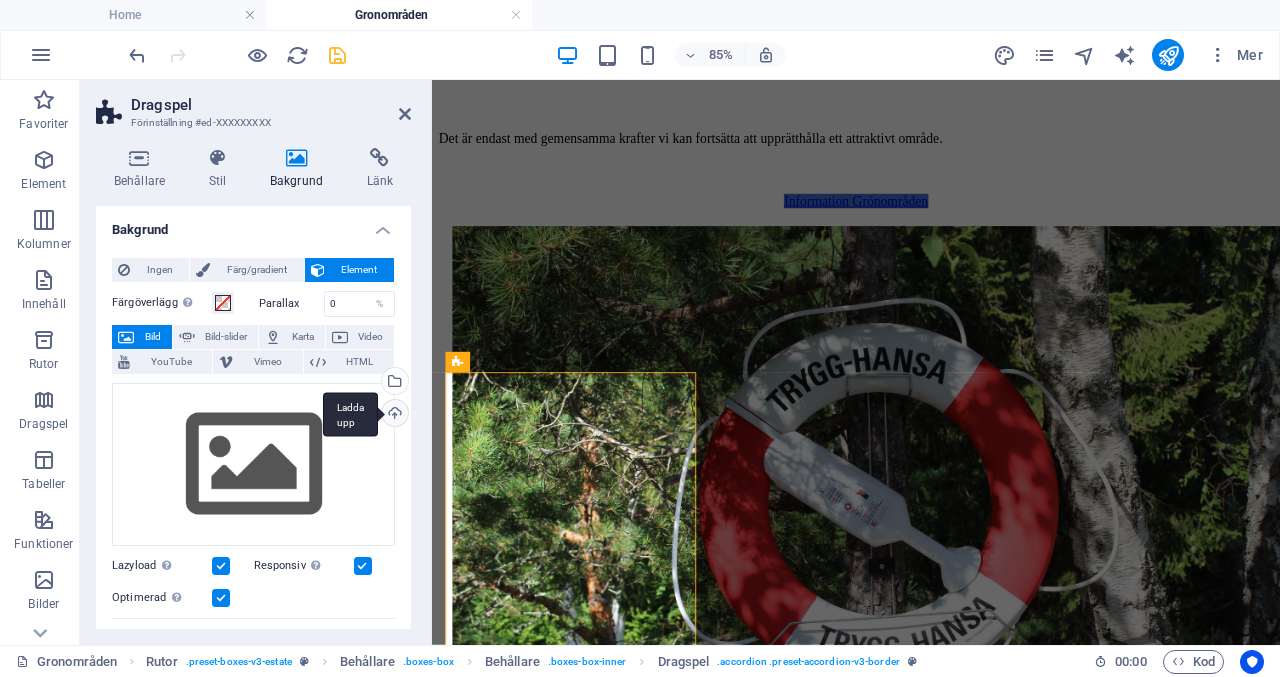 click on "Ladda upp" at bounding box center (393, 415) 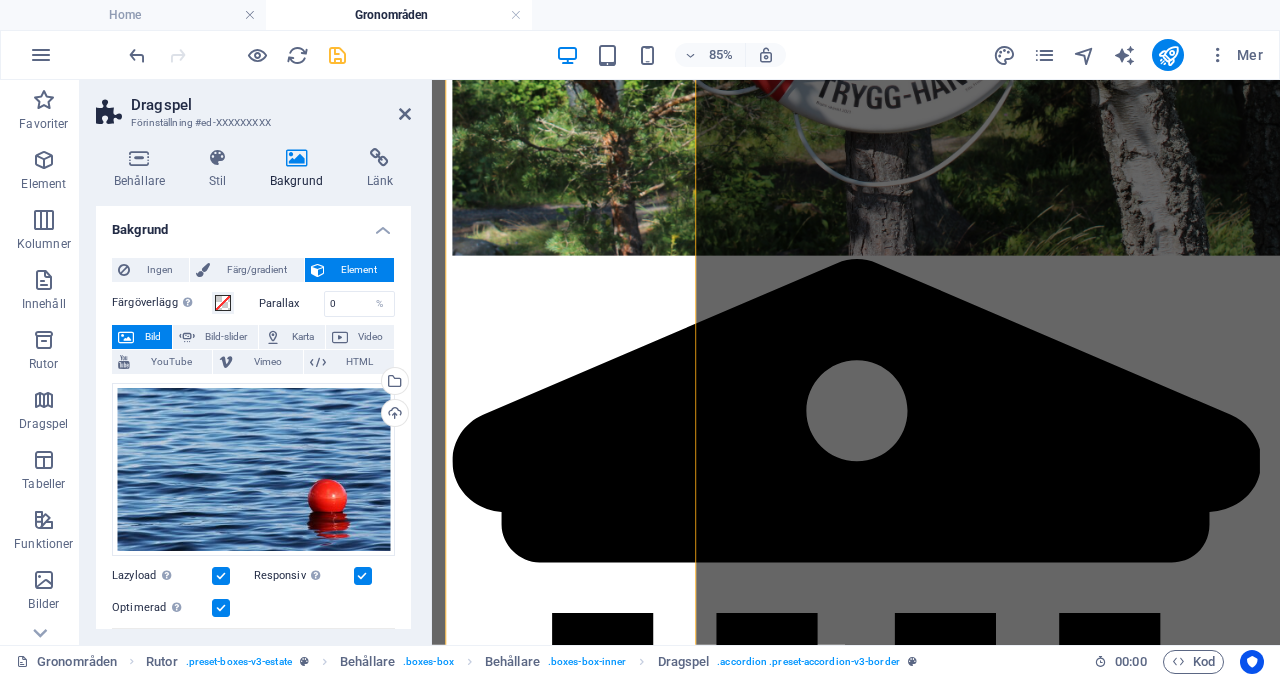 scroll, scrollTop: 1660, scrollLeft: 0, axis: vertical 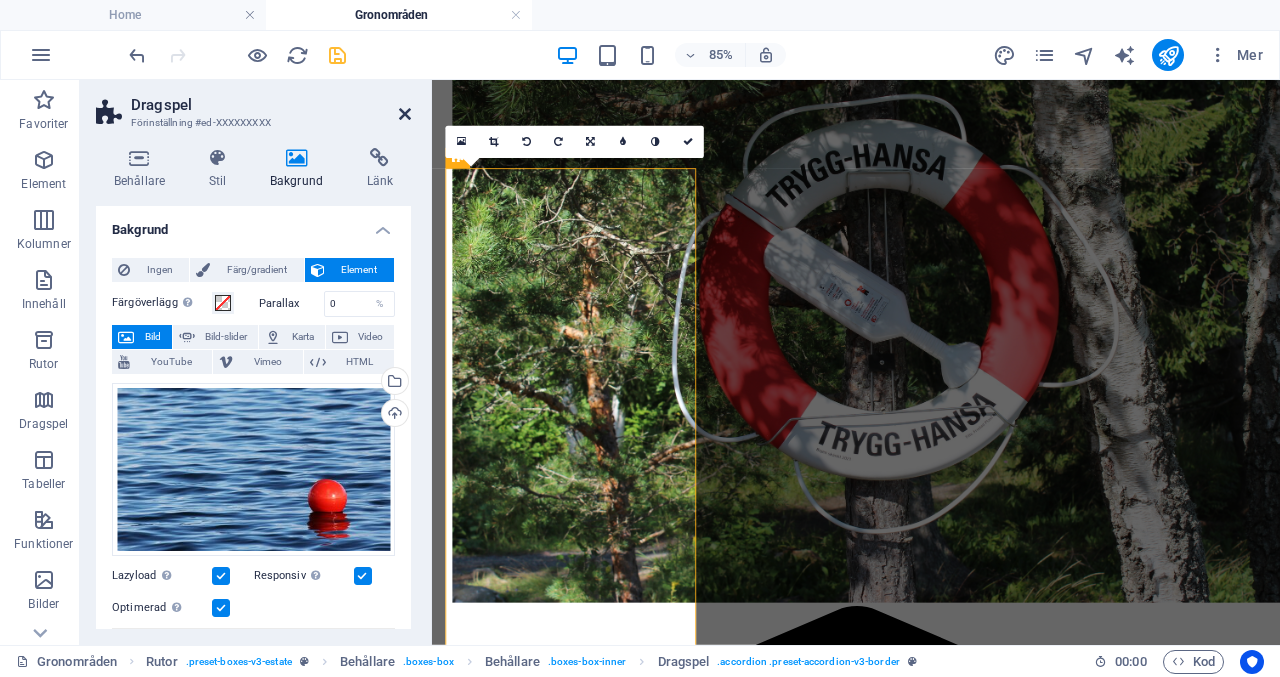 drag, startPoint x: 406, startPoint y: 118, endPoint x: 326, endPoint y: 37, distance: 113.84639 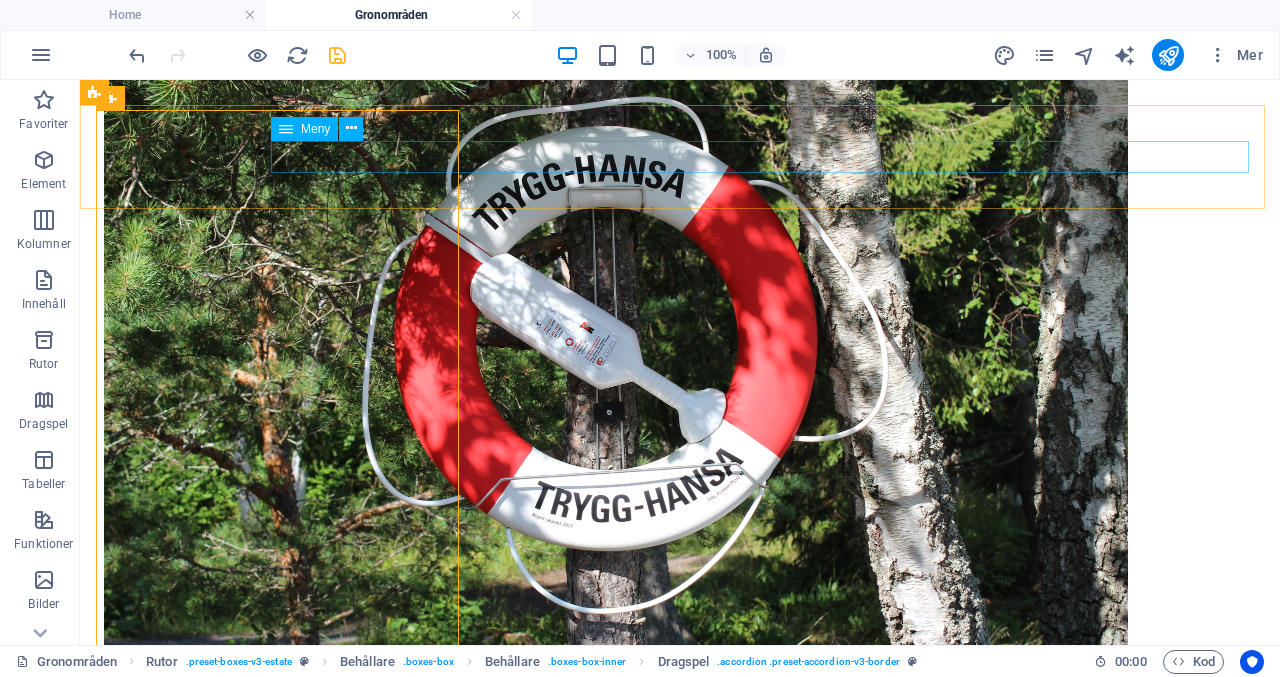 scroll, scrollTop: 1238, scrollLeft: 0, axis: vertical 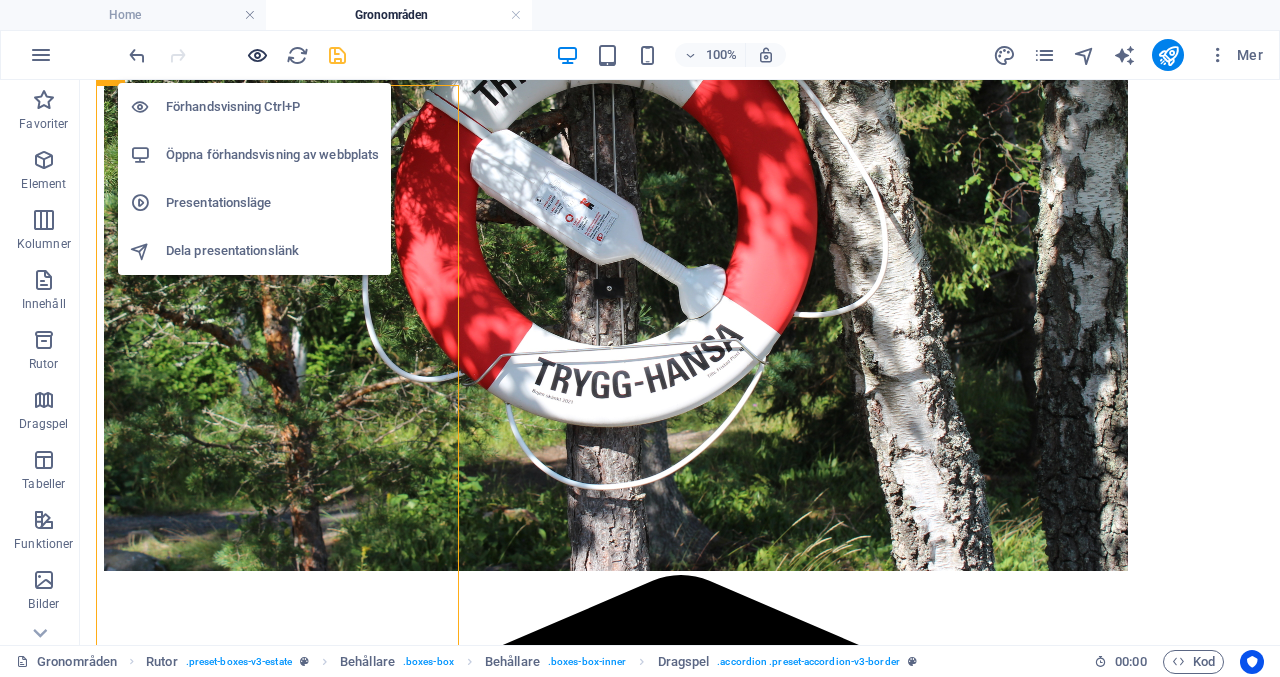 click at bounding box center (257, 55) 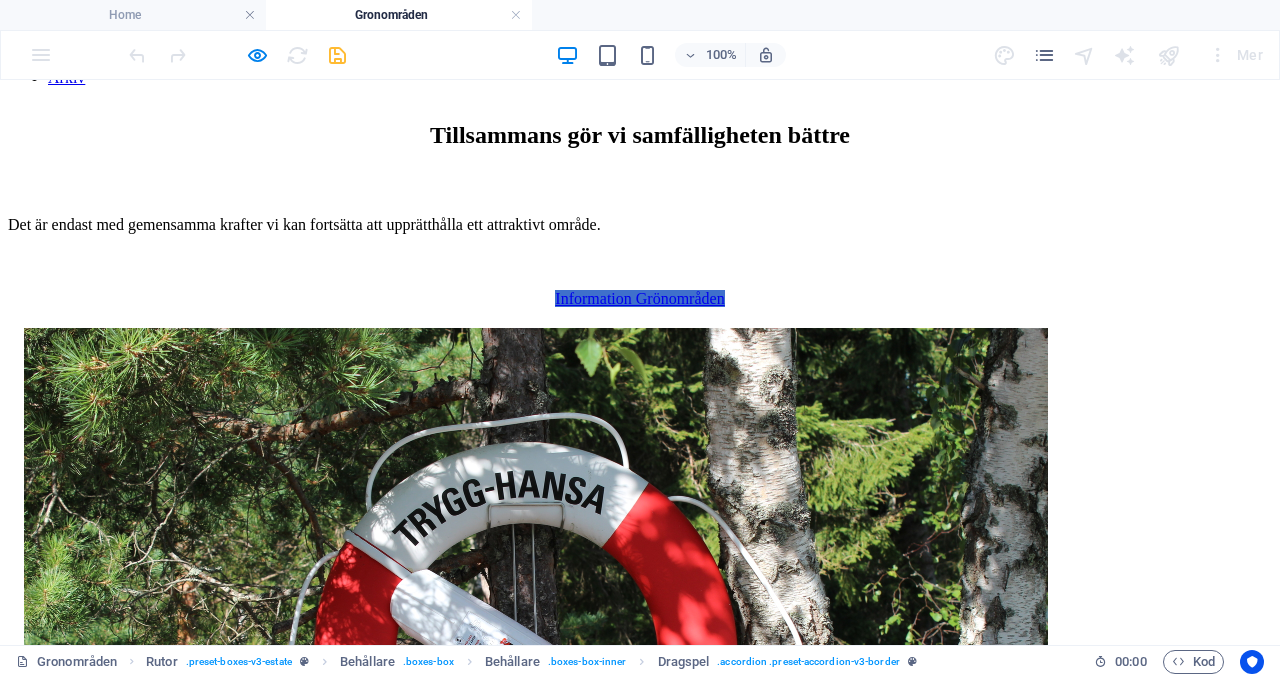scroll, scrollTop: 864, scrollLeft: 0, axis: vertical 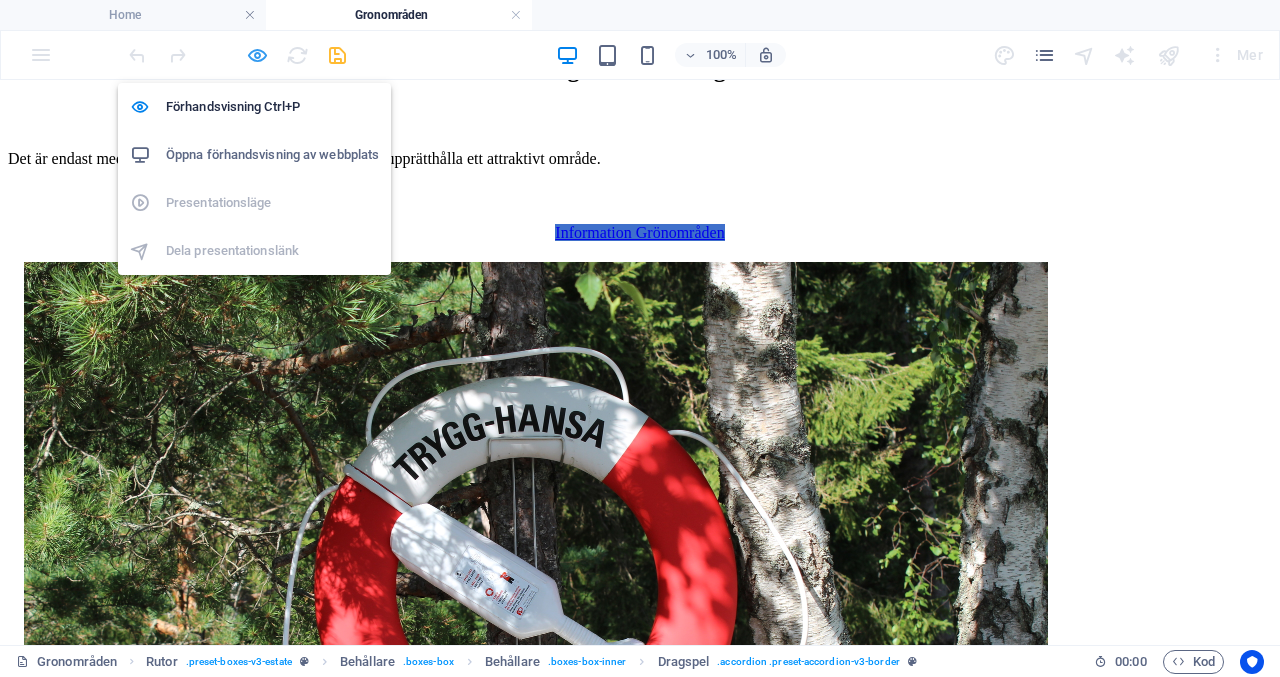 click at bounding box center (257, 55) 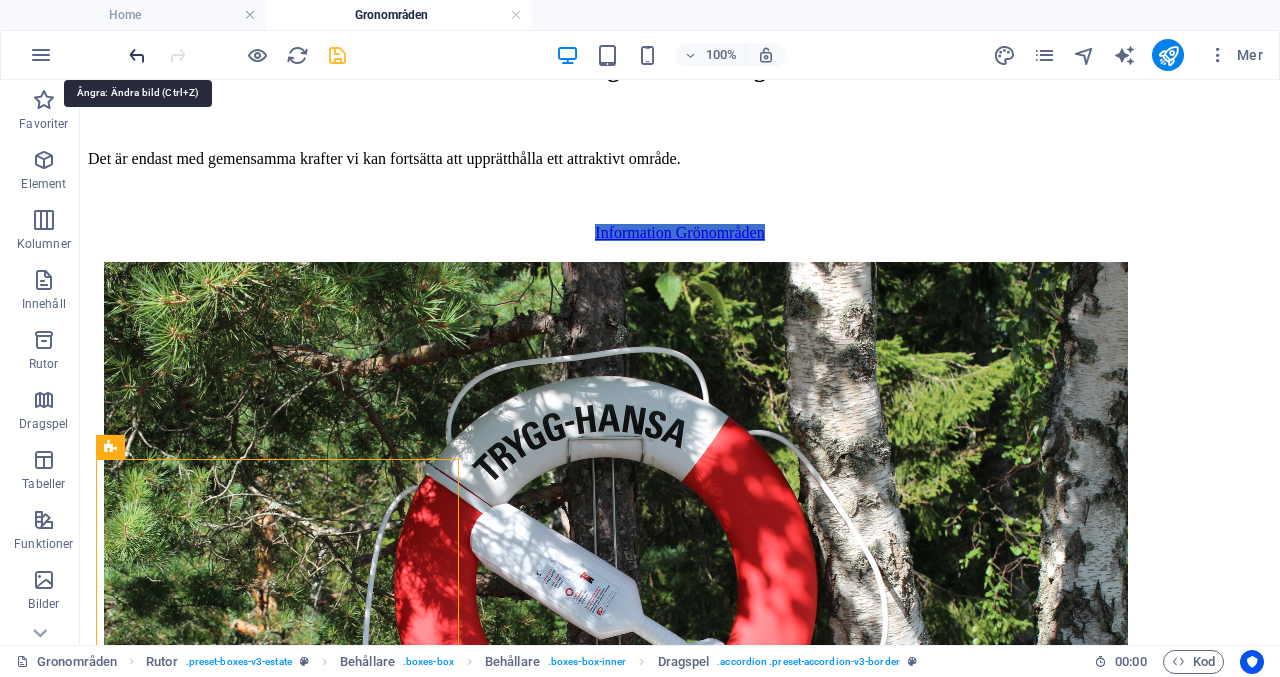 click at bounding box center [137, 55] 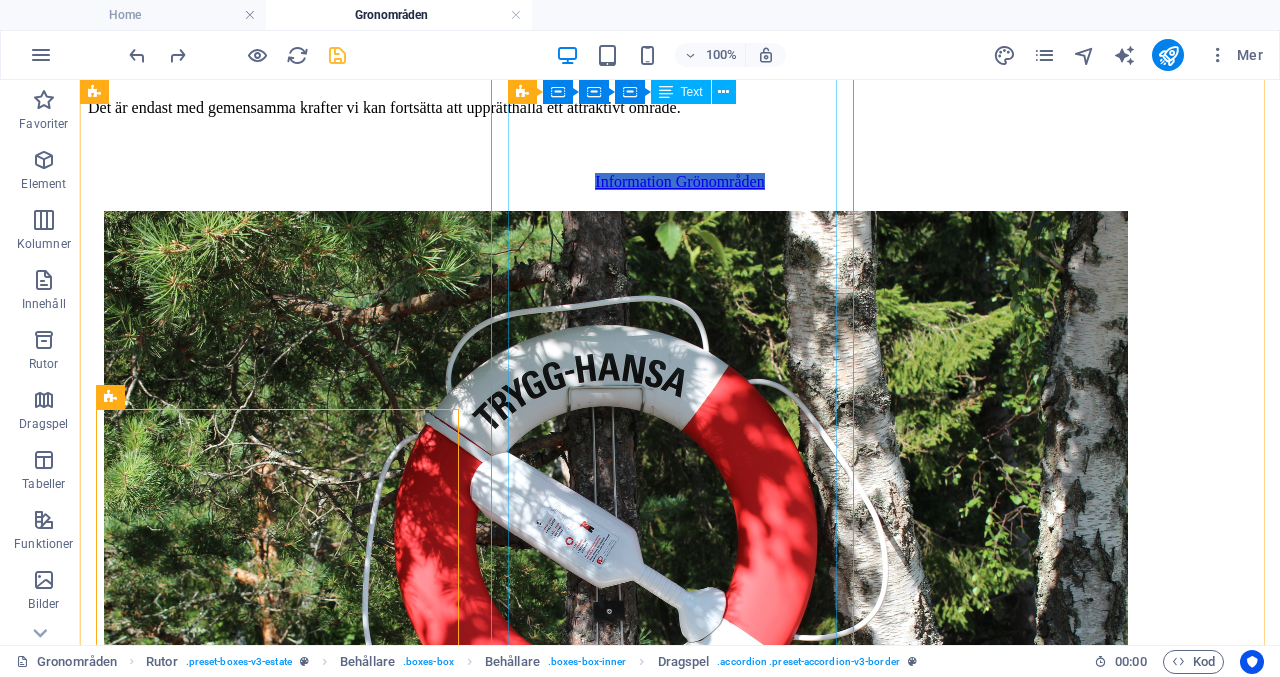 scroll, scrollTop: 914, scrollLeft: 0, axis: vertical 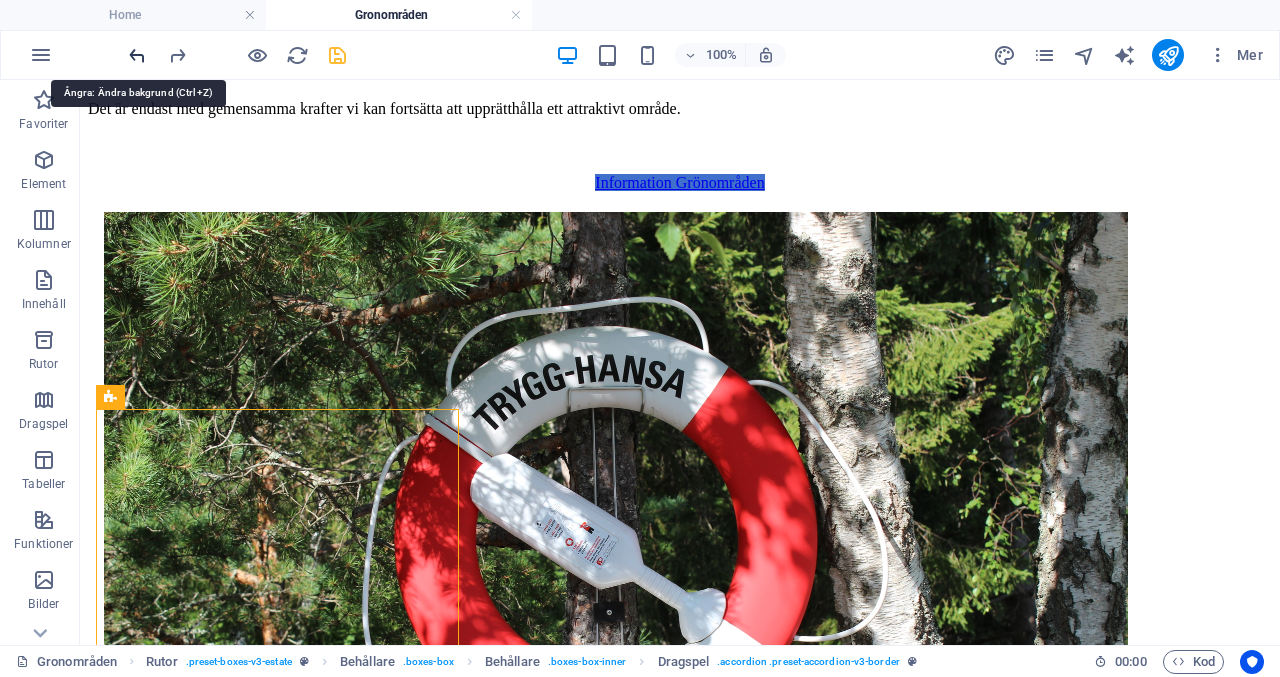 click at bounding box center (137, 55) 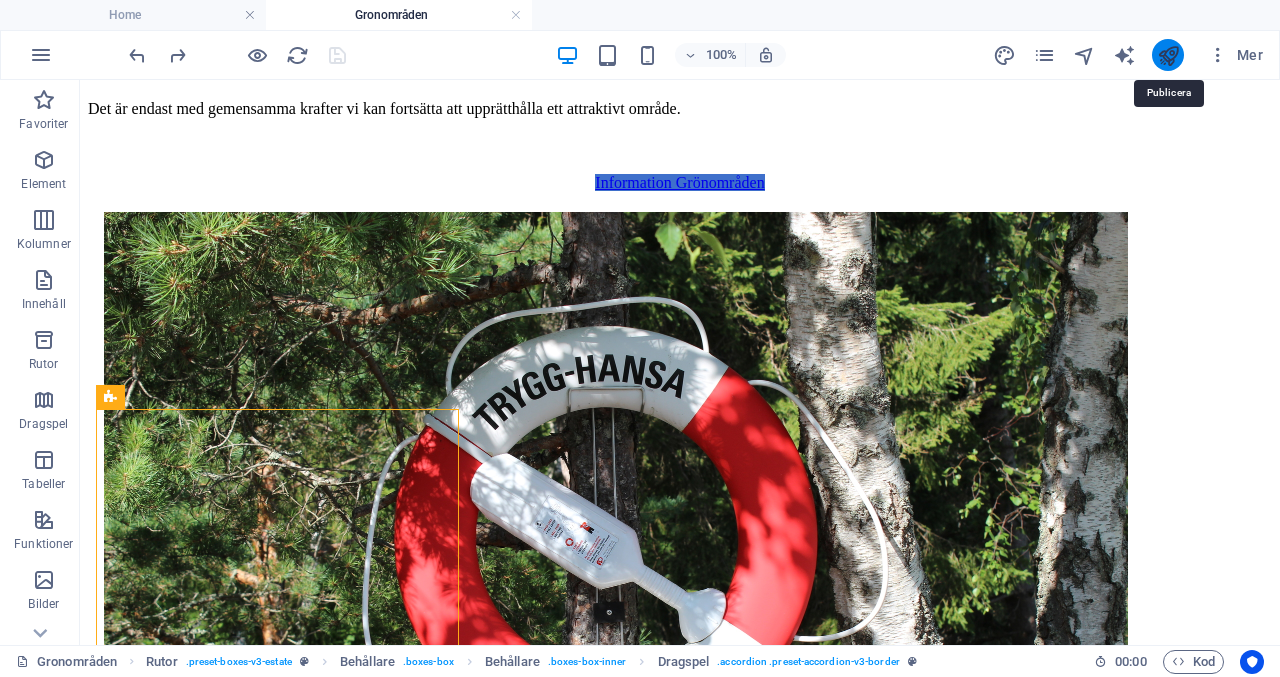 click at bounding box center [1168, 55] 